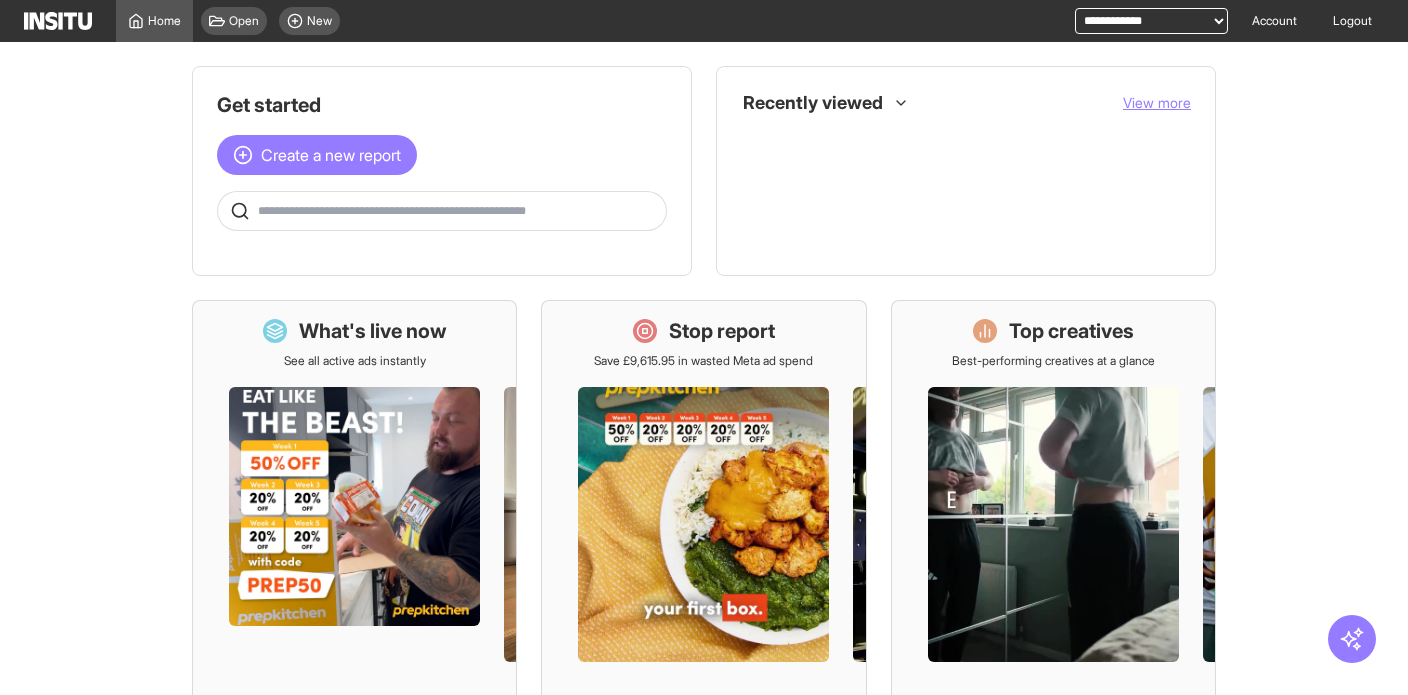 scroll, scrollTop: 0, scrollLeft: 0, axis: both 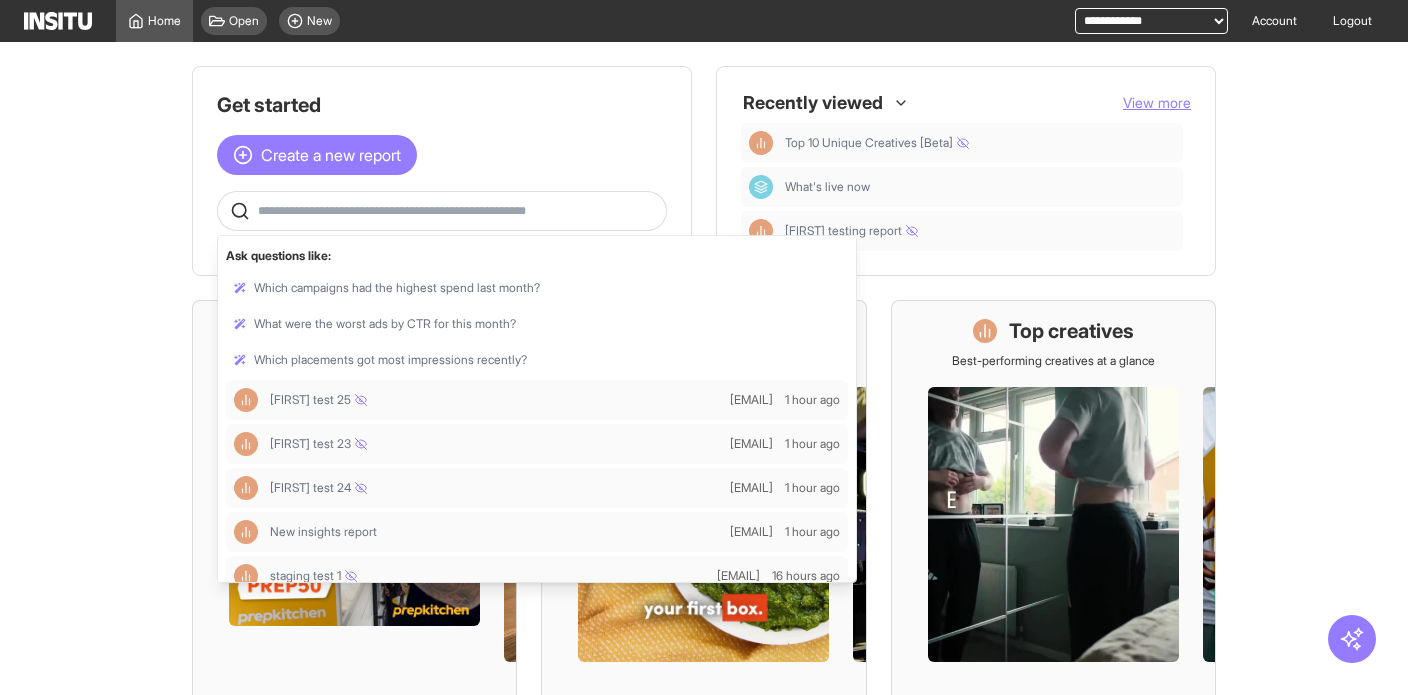 click at bounding box center [458, 211] 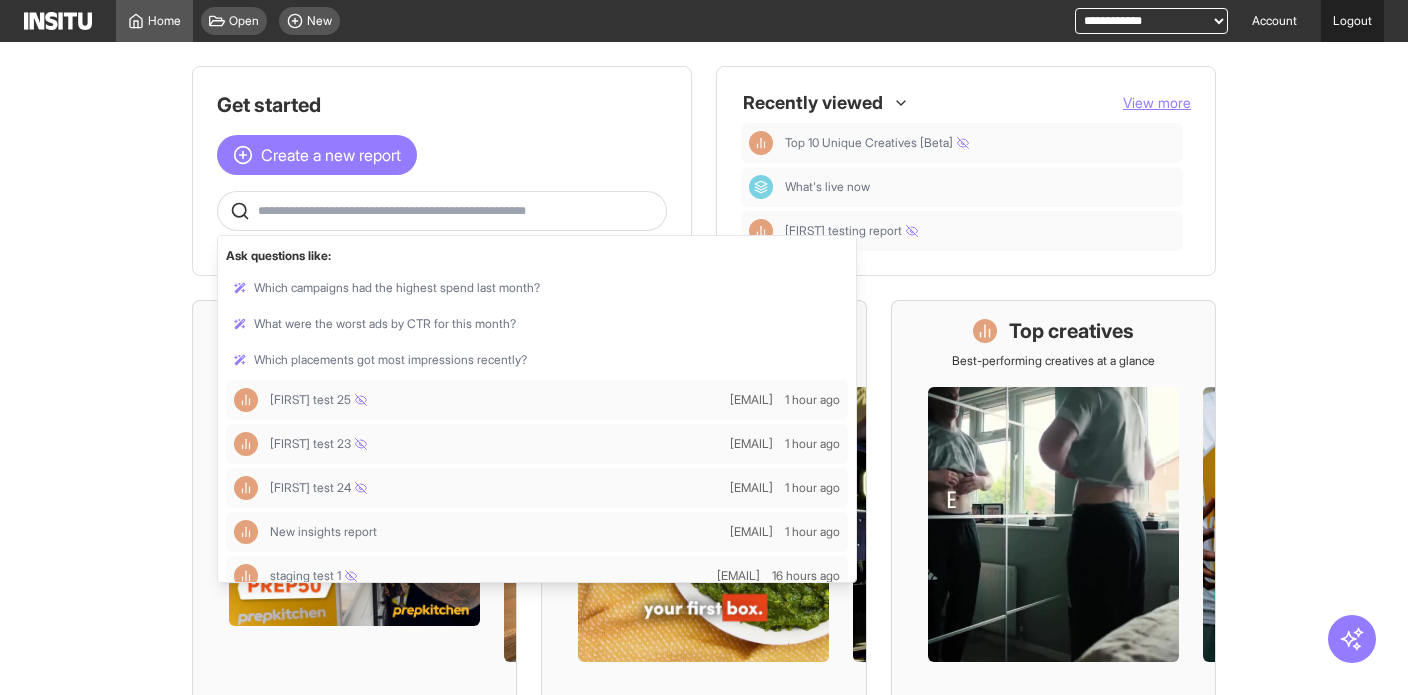 click on "Logout" at bounding box center [1352, 21] 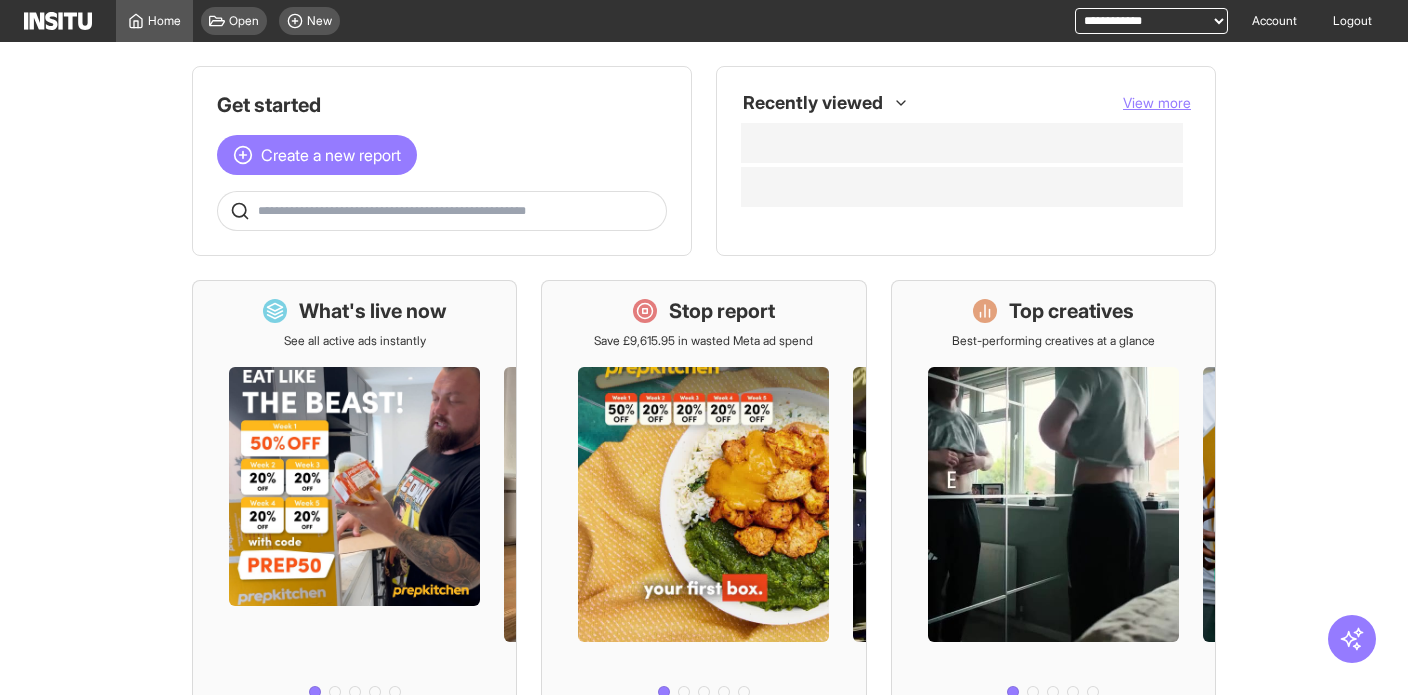 scroll, scrollTop: 0, scrollLeft: 0, axis: both 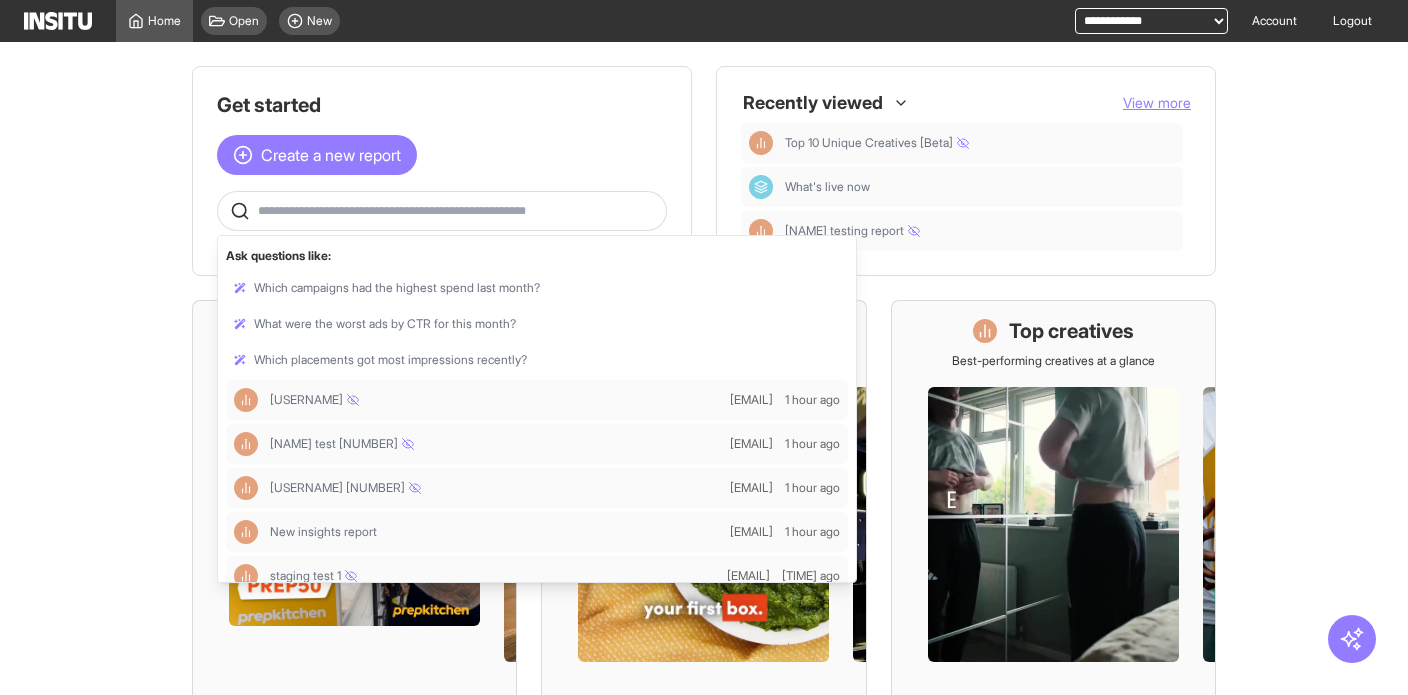 click at bounding box center (458, 211) 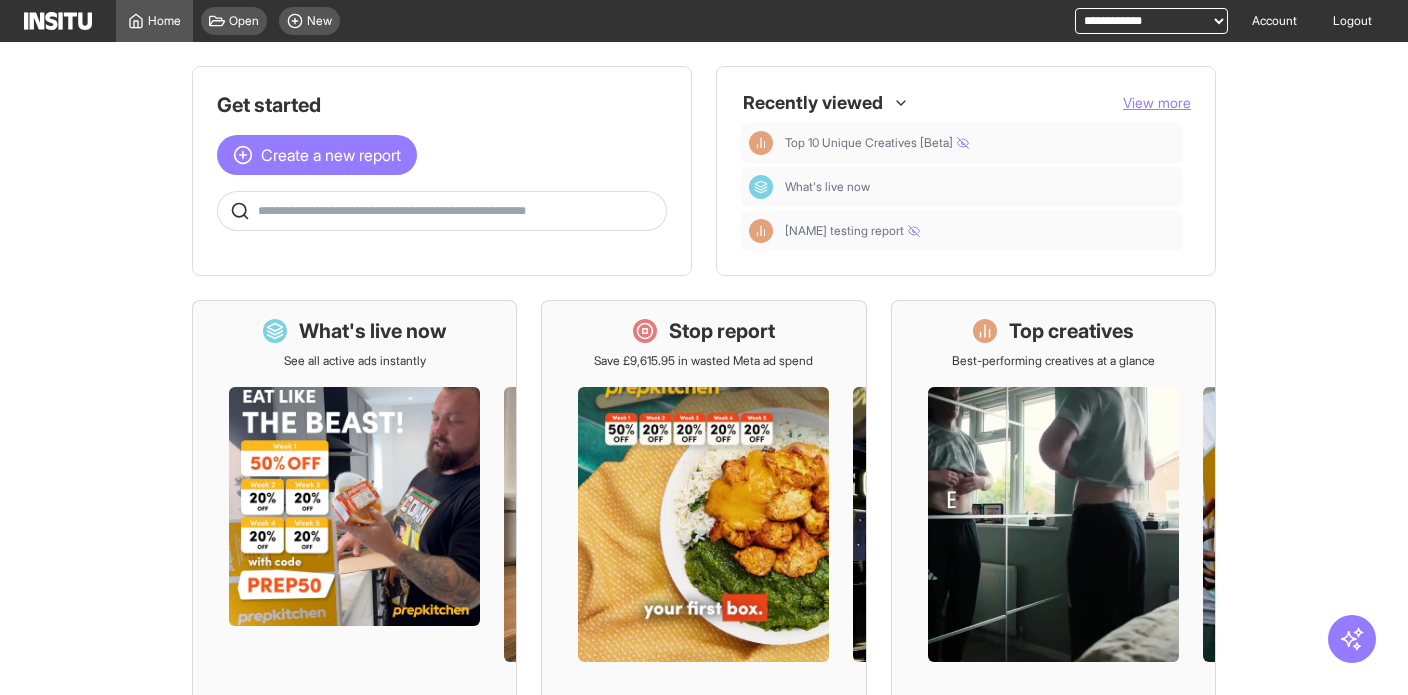 click at bounding box center (458, 211) 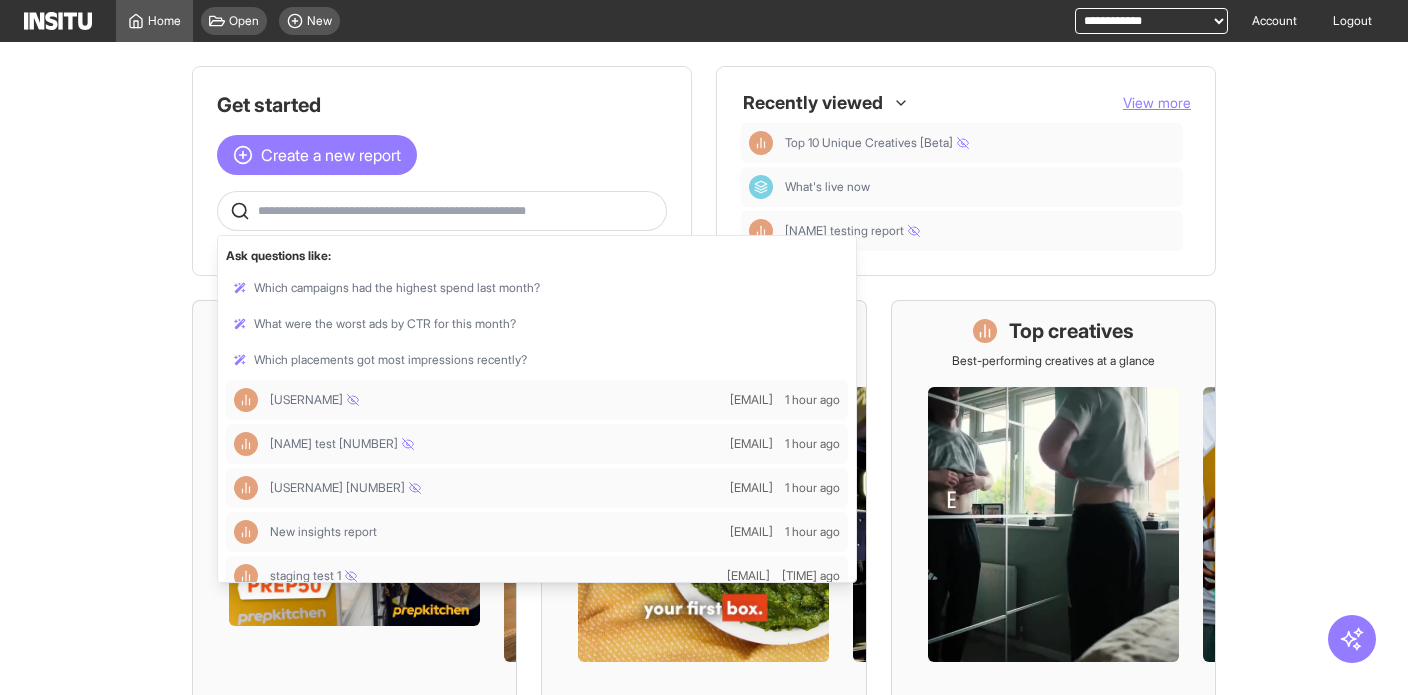 scroll, scrollTop: 22, scrollLeft: 0, axis: vertical 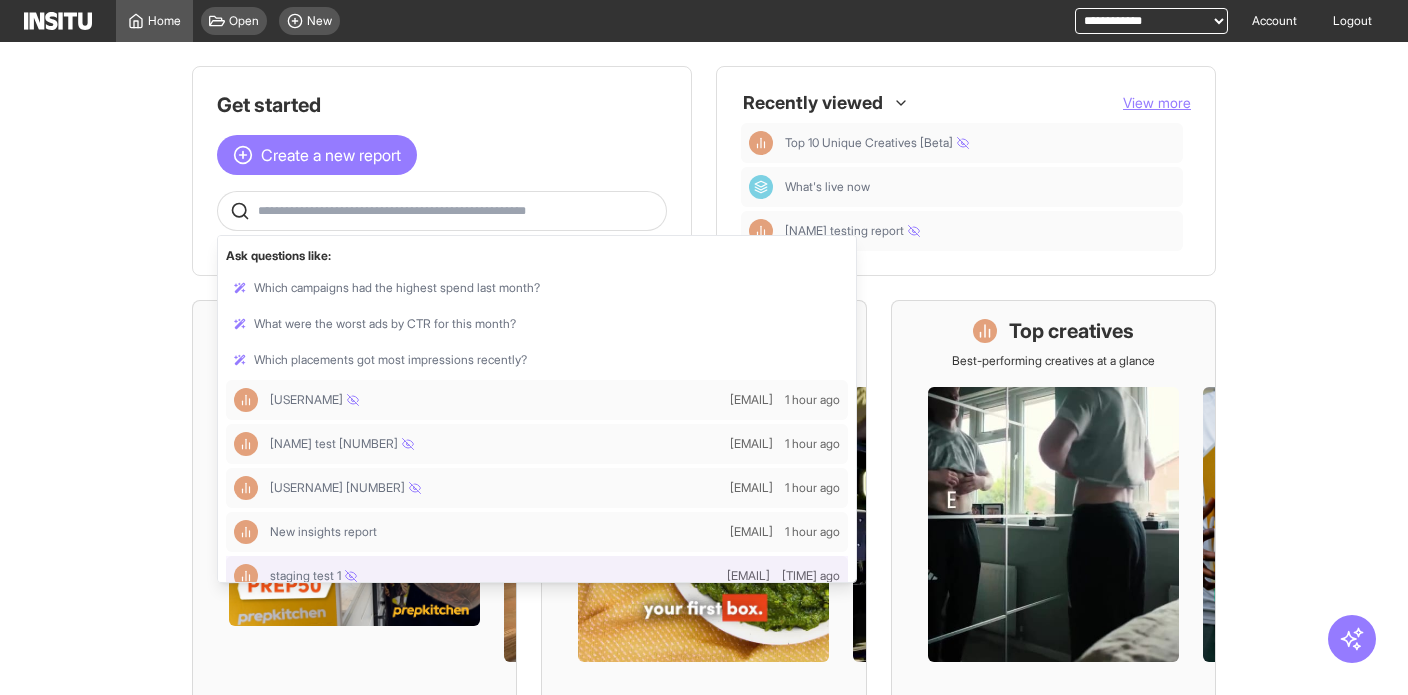 click at bounding box center [458, 211] 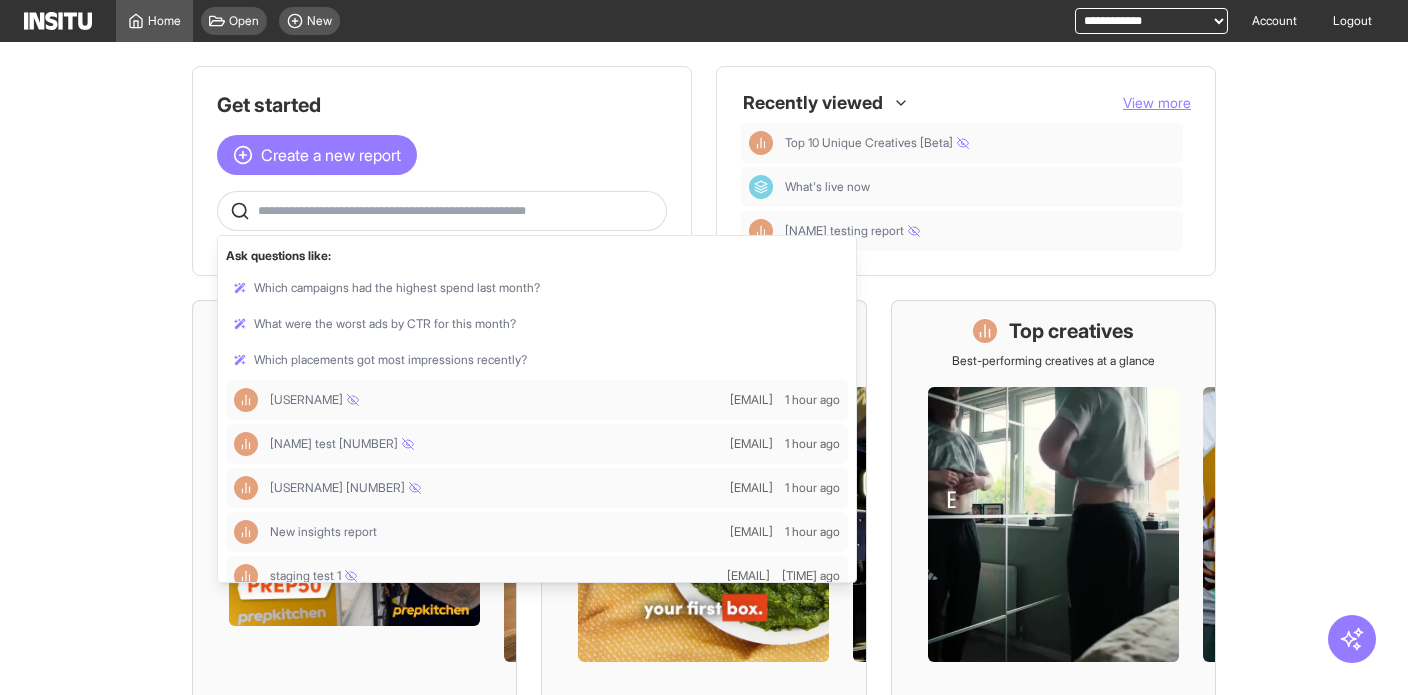 click at bounding box center (458, 211) 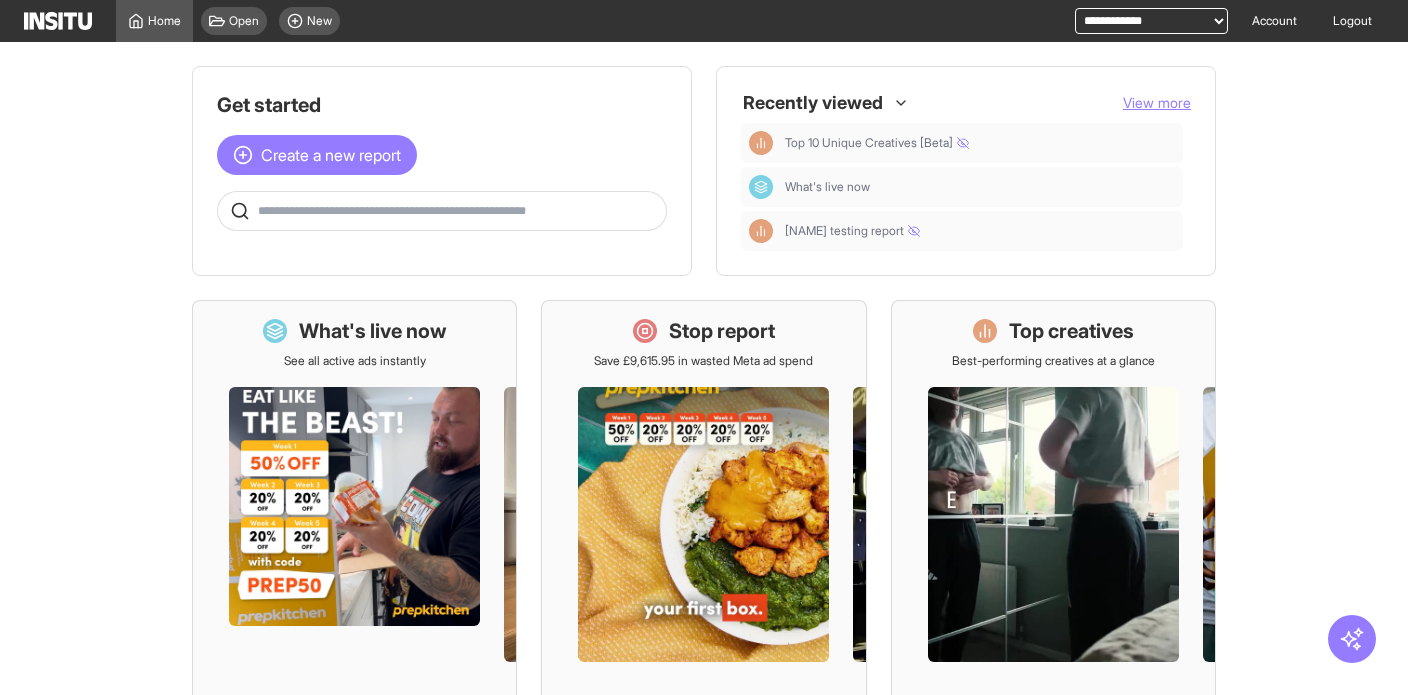 scroll, scrollTop: 5, scrollLeft: 0, axis: vertical 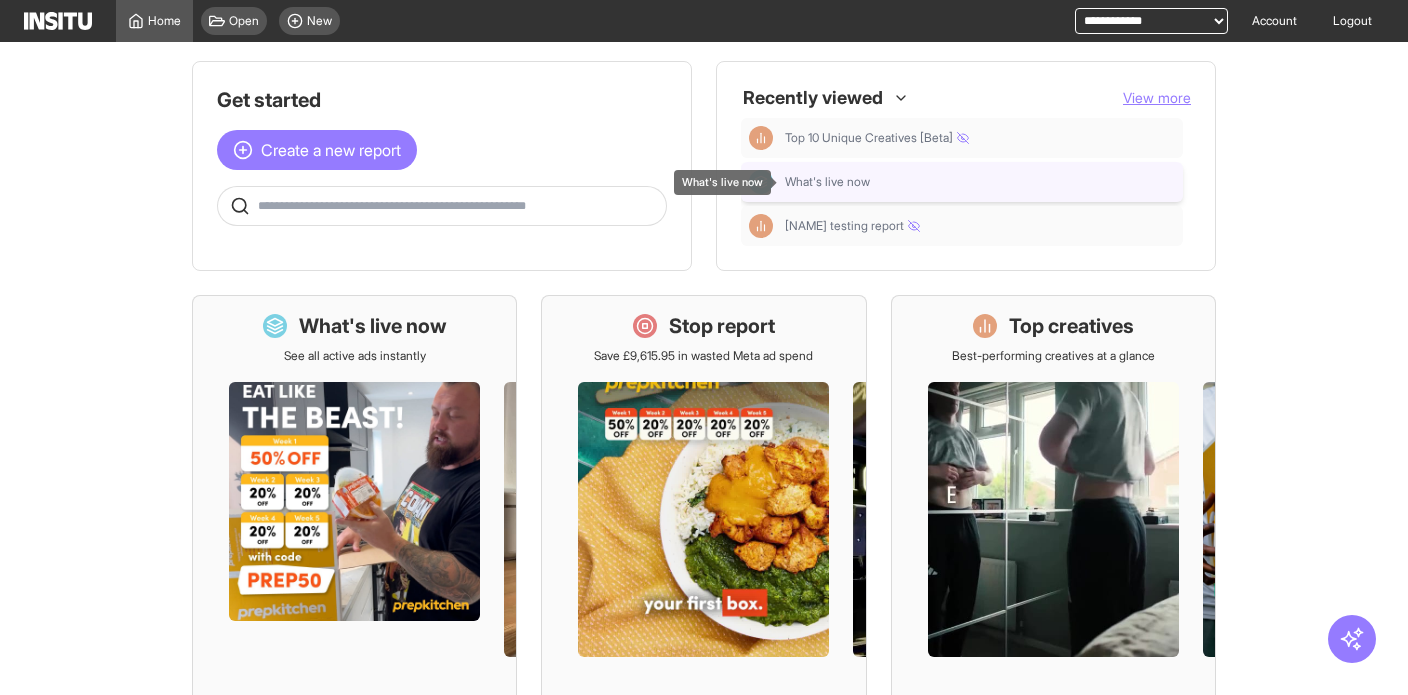 drag, startPoint x: 1152, startPoint y: 98, endPoint x: 1065, endPoint y: 184, distance: 122.33152 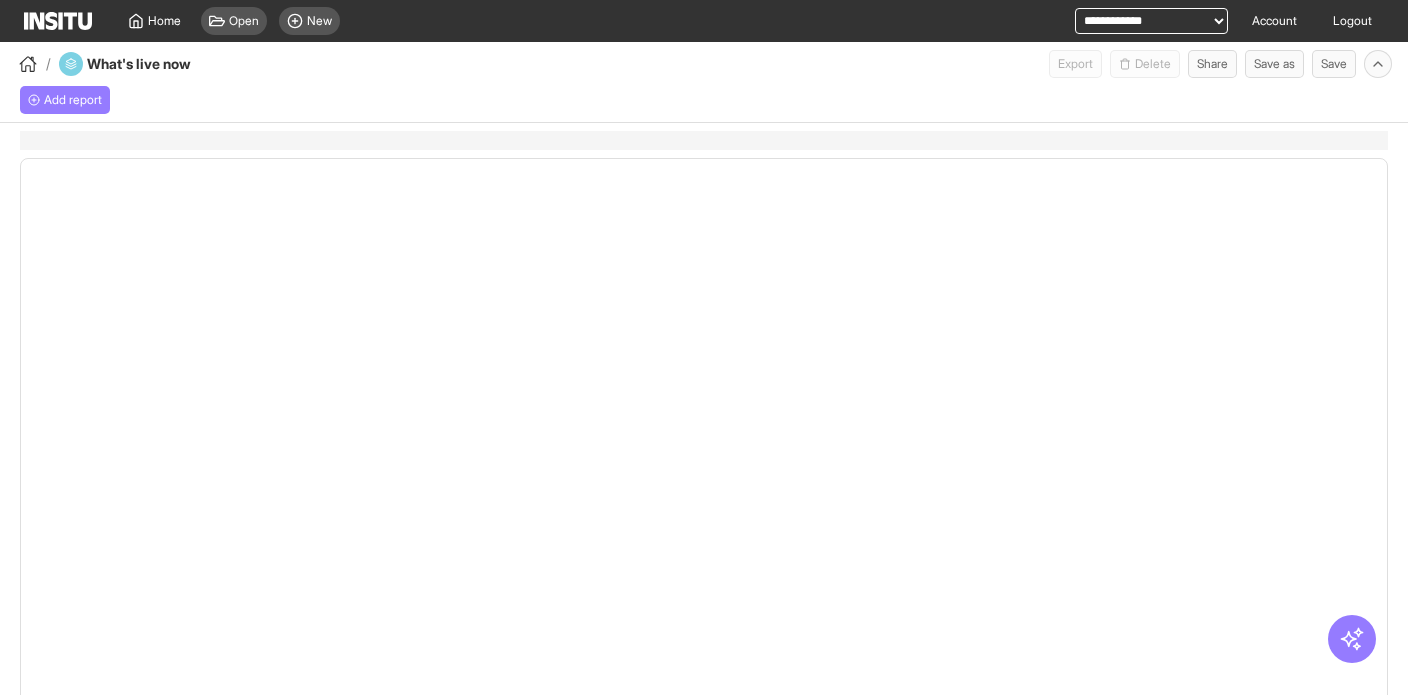 select on "**" 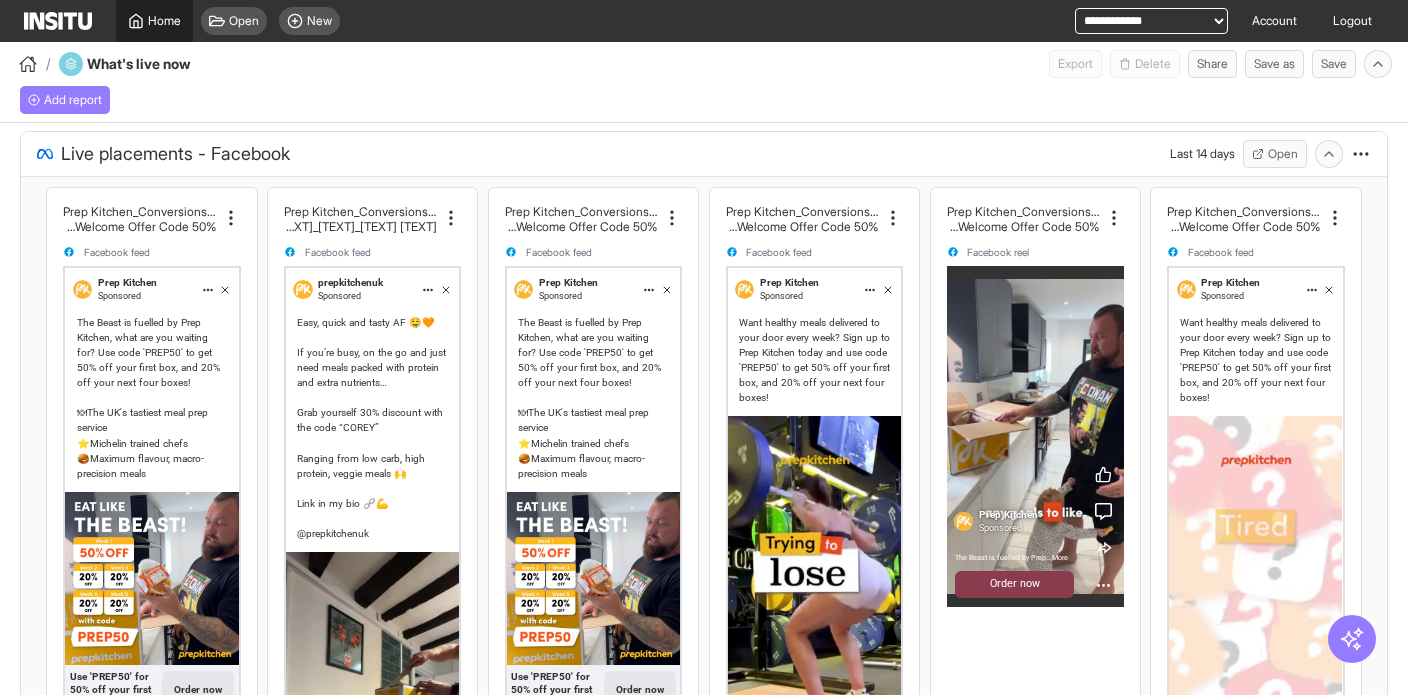 click on "Home" at bounding box center (164, 21) 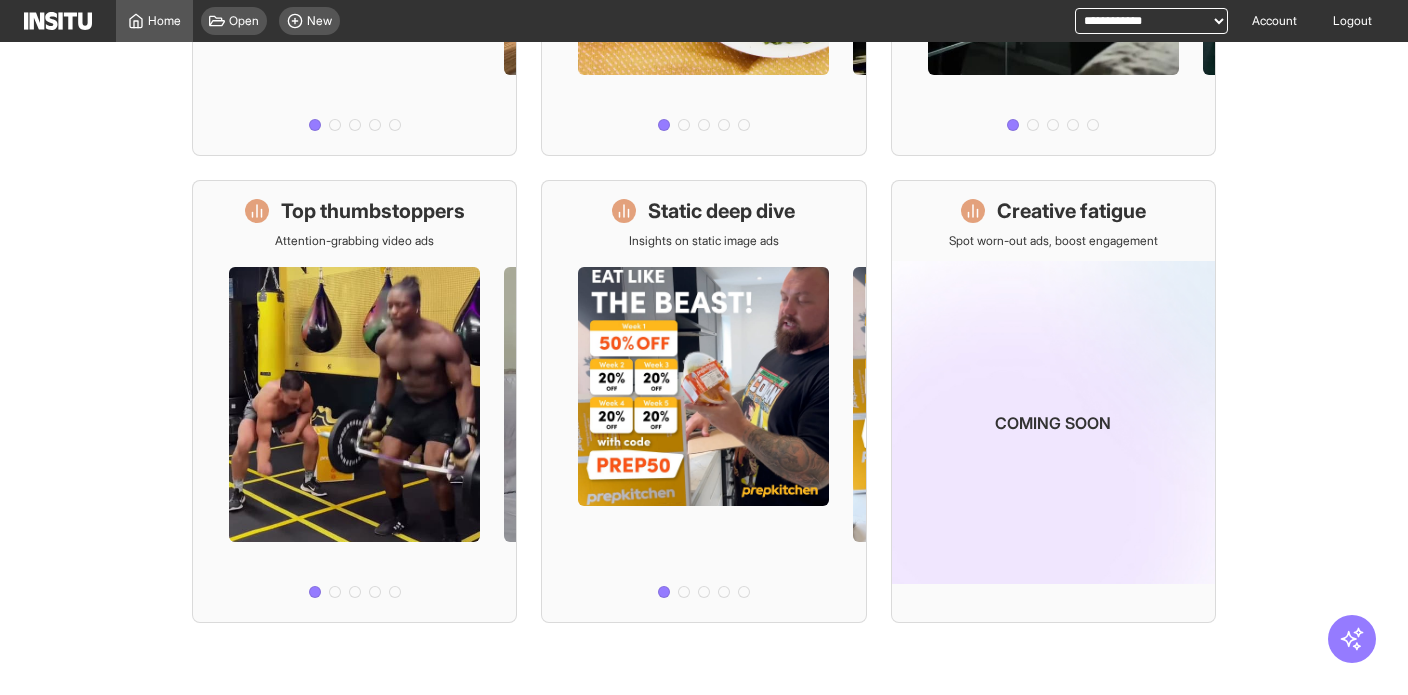 scroll, scrollTop: 0, scrollLeft: 0, axis: both 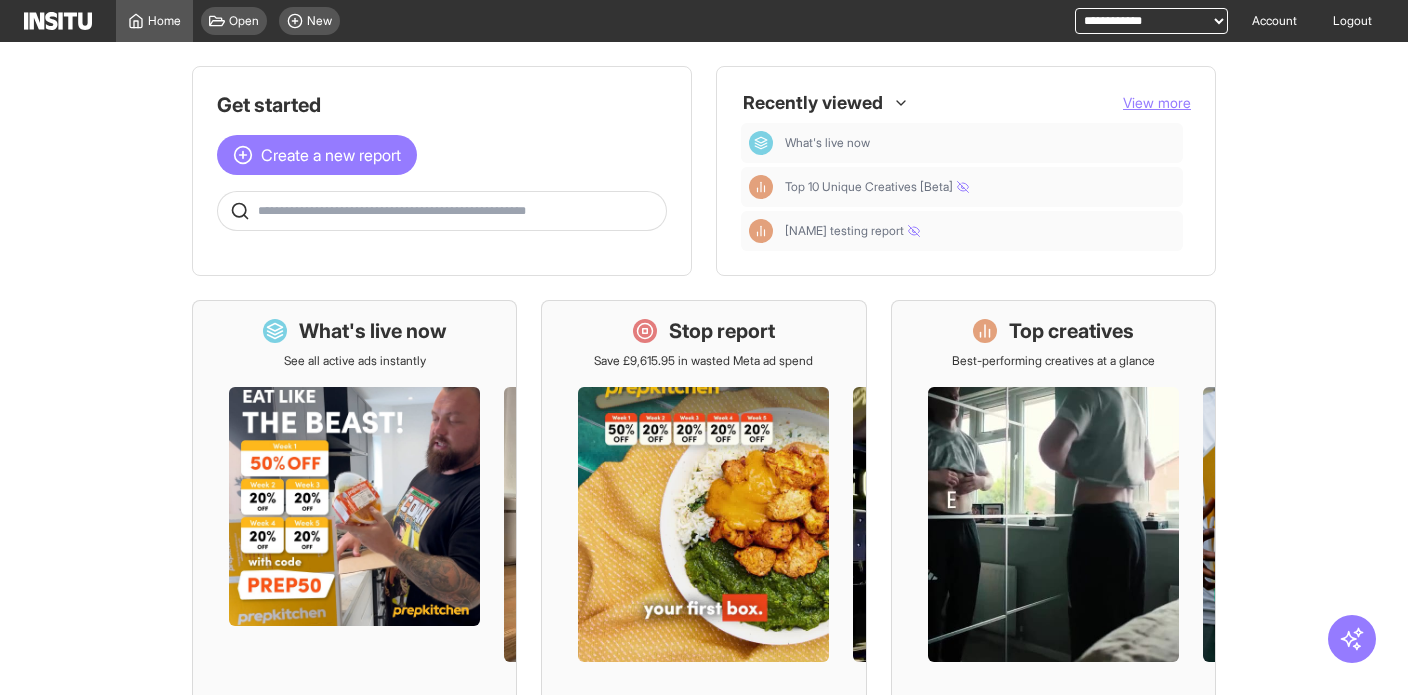 click at bounding box center (442, 211) 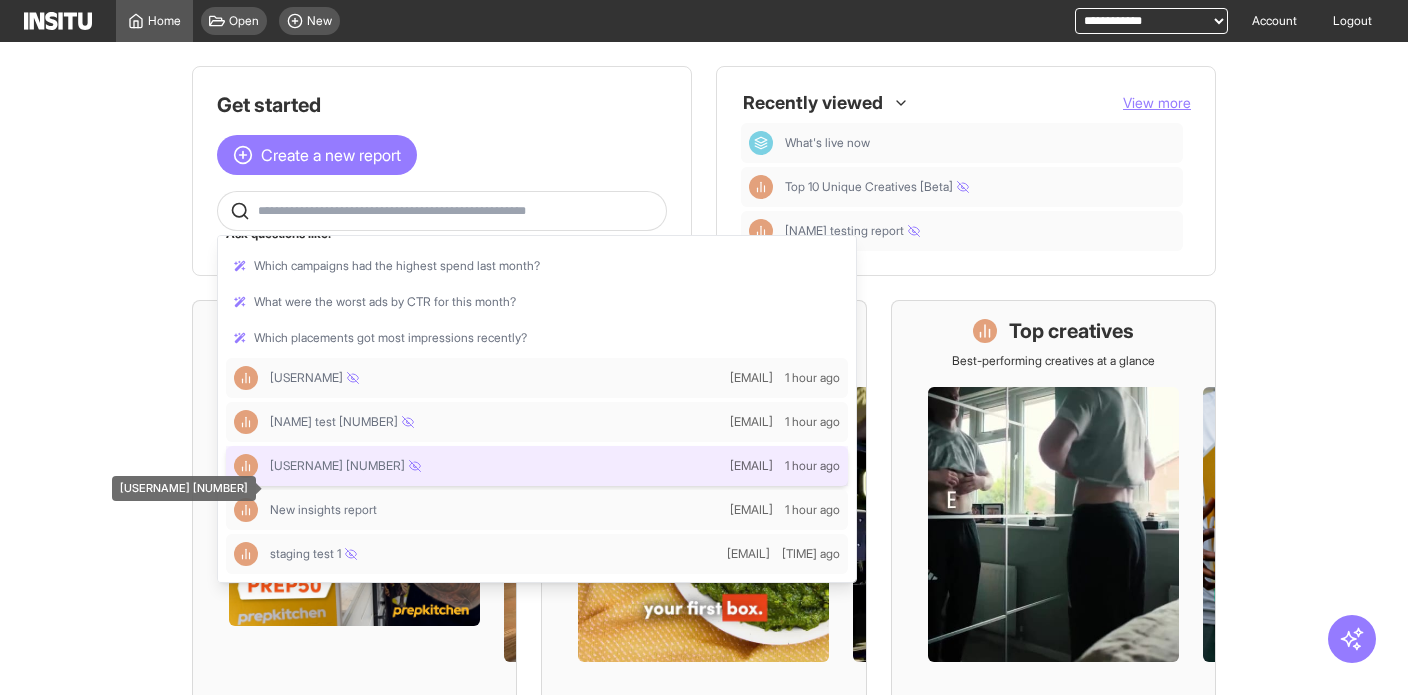 scroll, scrollTop: 0, scrollLeft: 0, axis: both 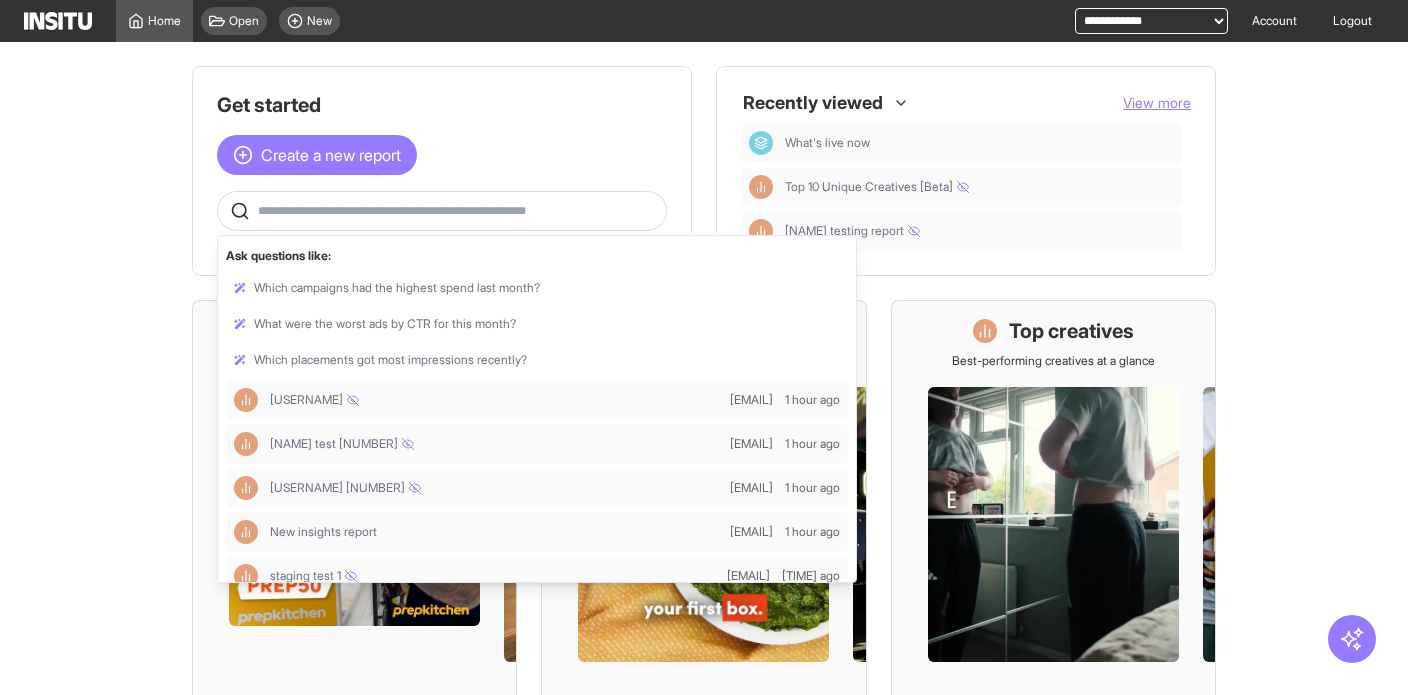 click at bounding box center (458, 211) 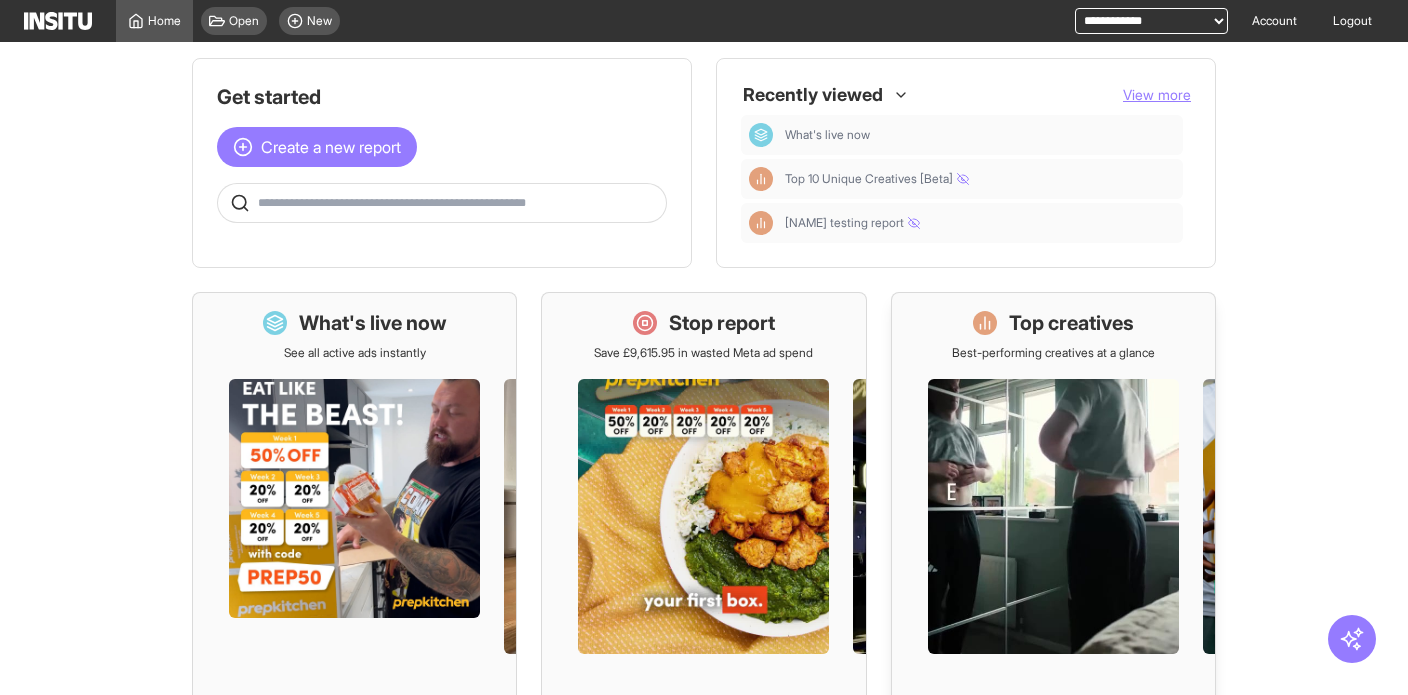 scroll, scrollTop: 0, scrollLeft: 0, axis: both 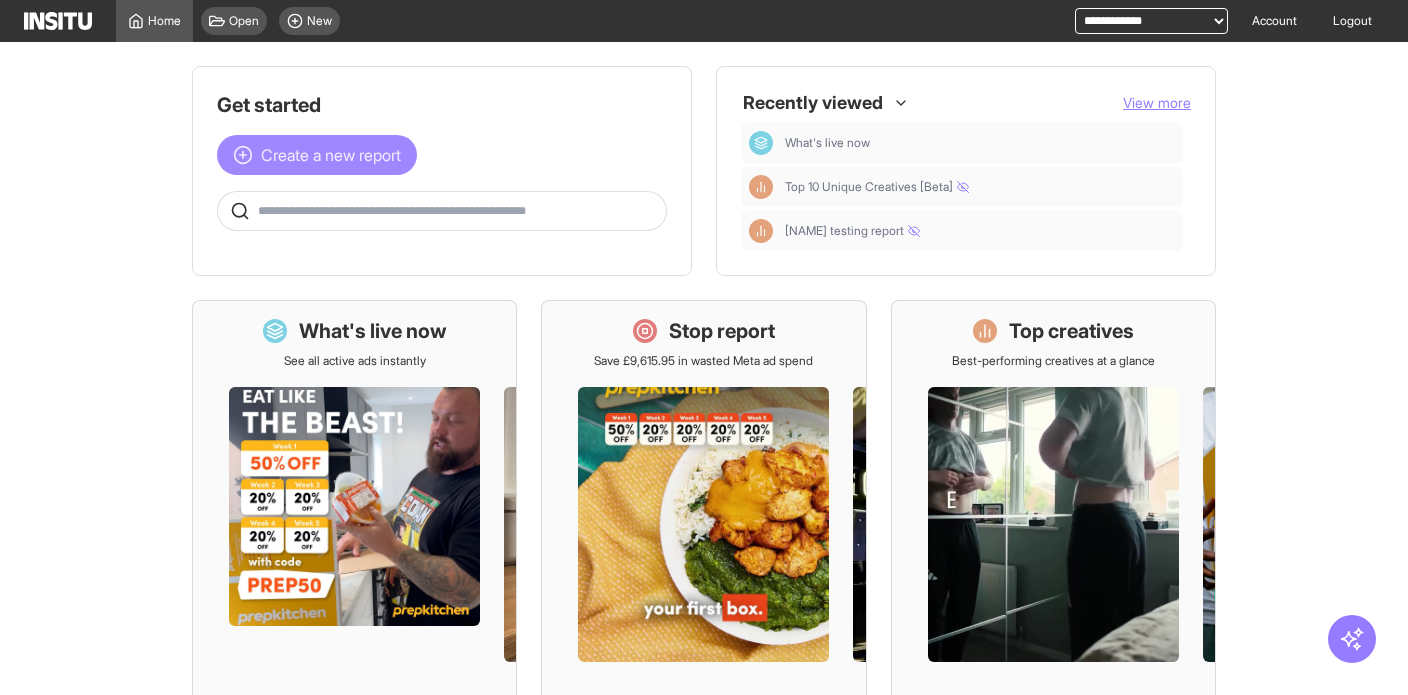 click on "Create a new report" at bounding box center [331, 155] 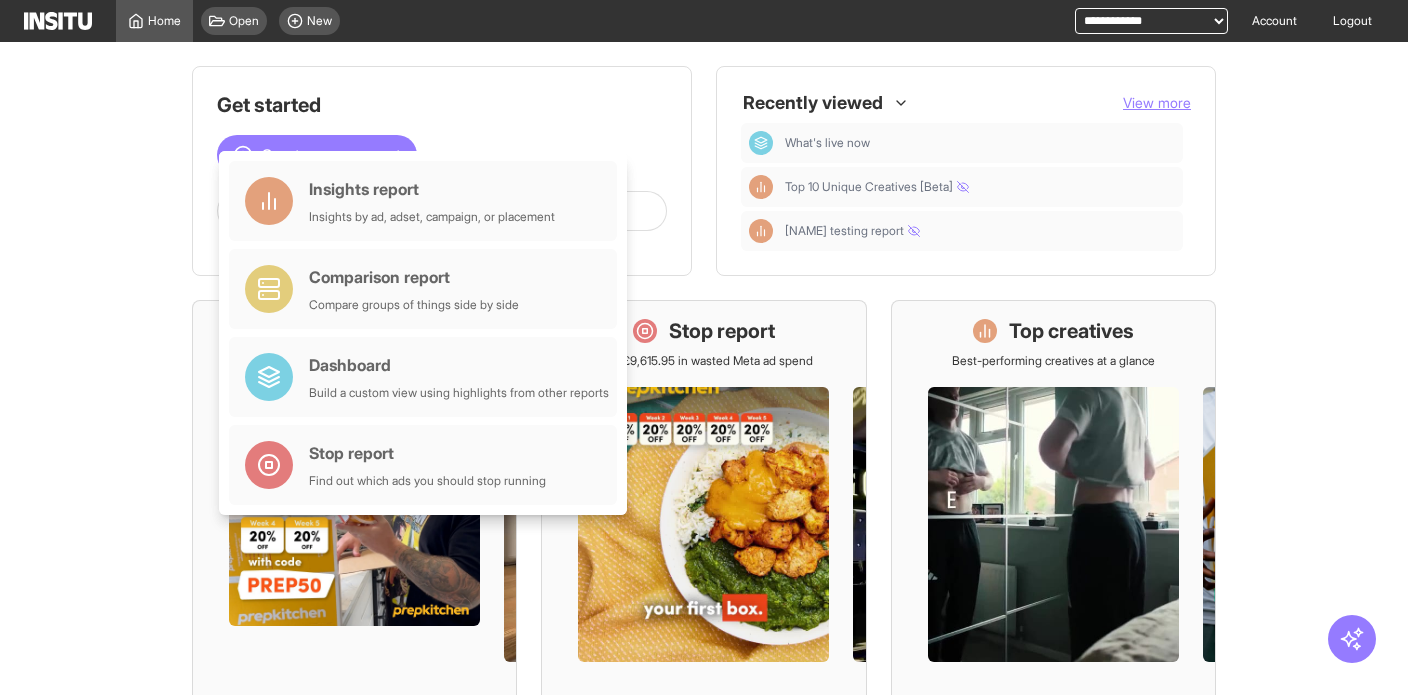 drag, startPoint x: 127, startPoint y: 231, endPoint x: 152, endPoint y: 224, distance: 25.96151 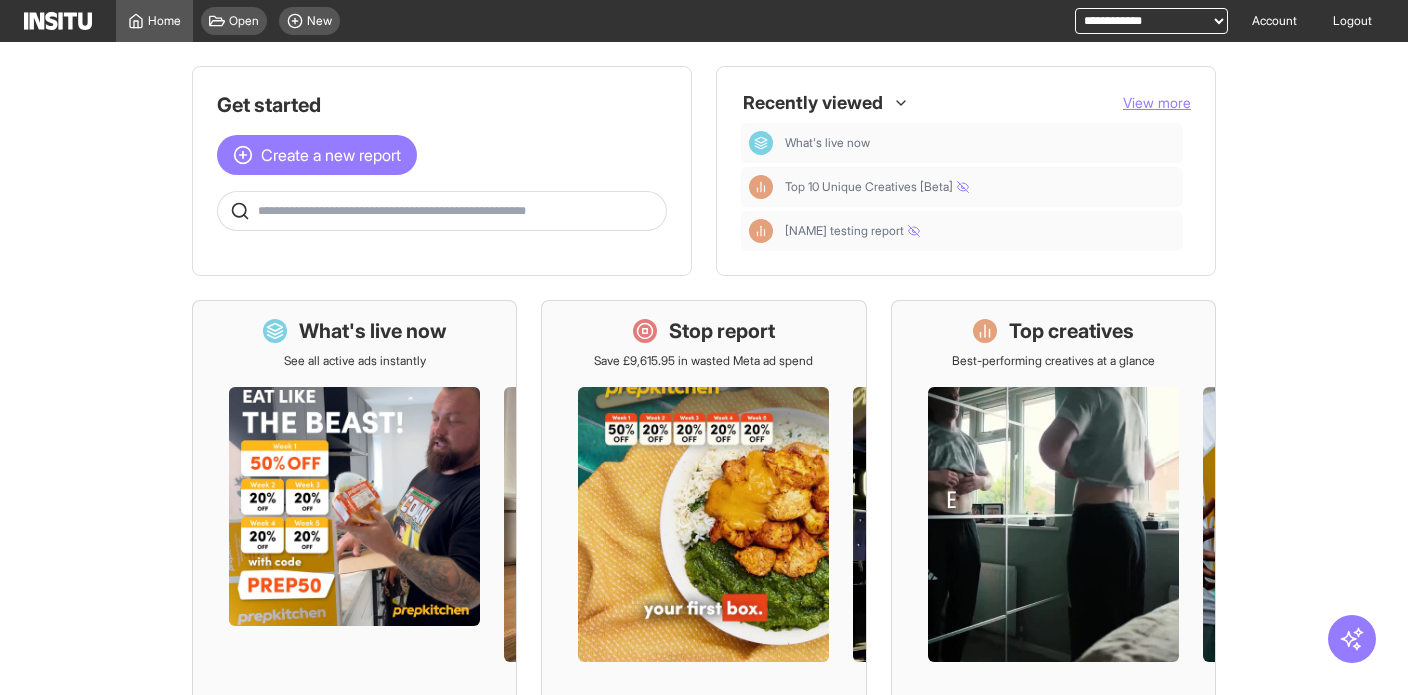 click at bounding box center [458, 211] 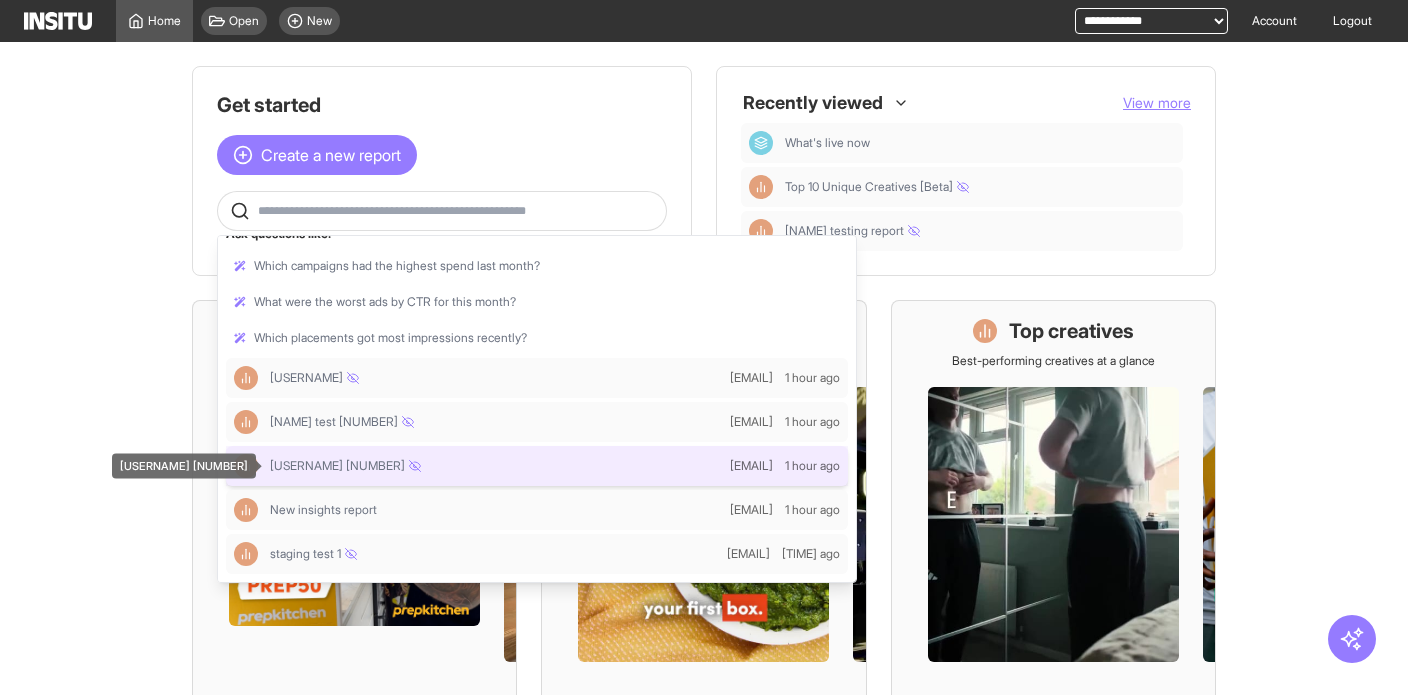 scroll, scrollTop: 0, scrollLeft: 0, axis: both 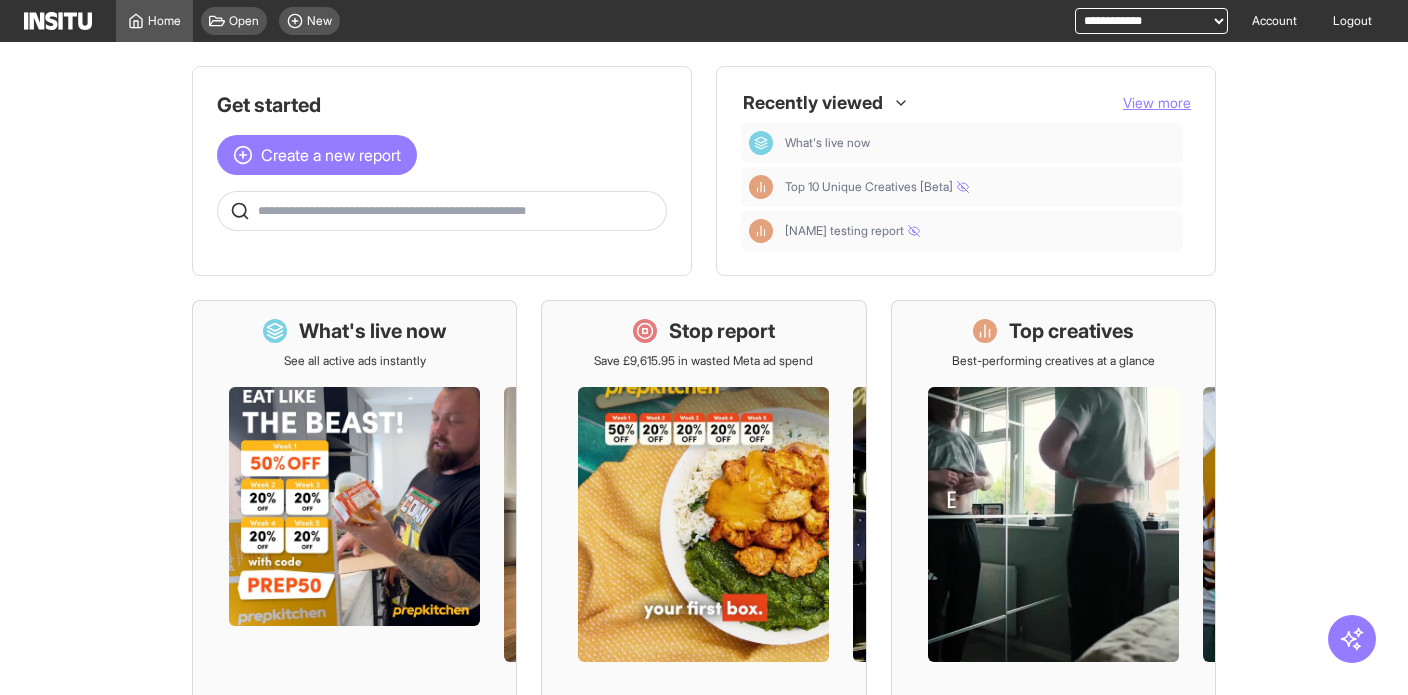 click at bounding box center (458, 211) 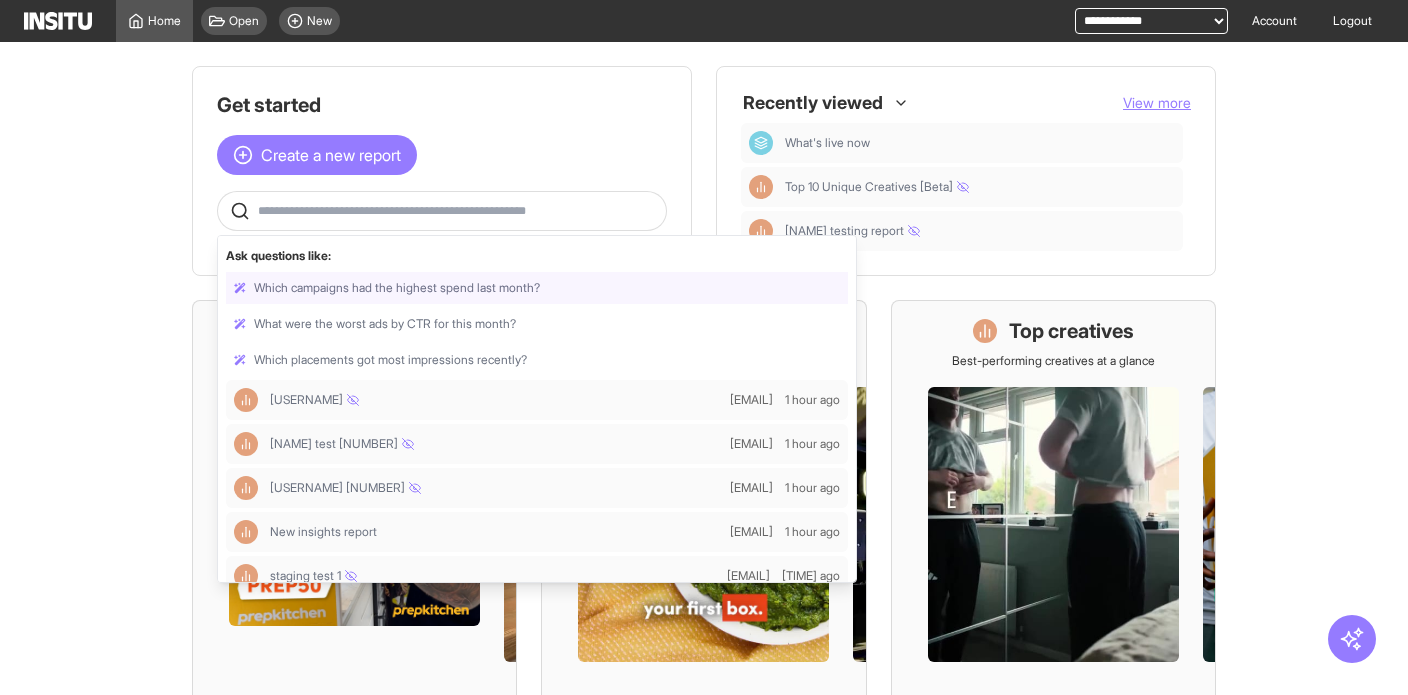 click at bounding box center [458, 211] 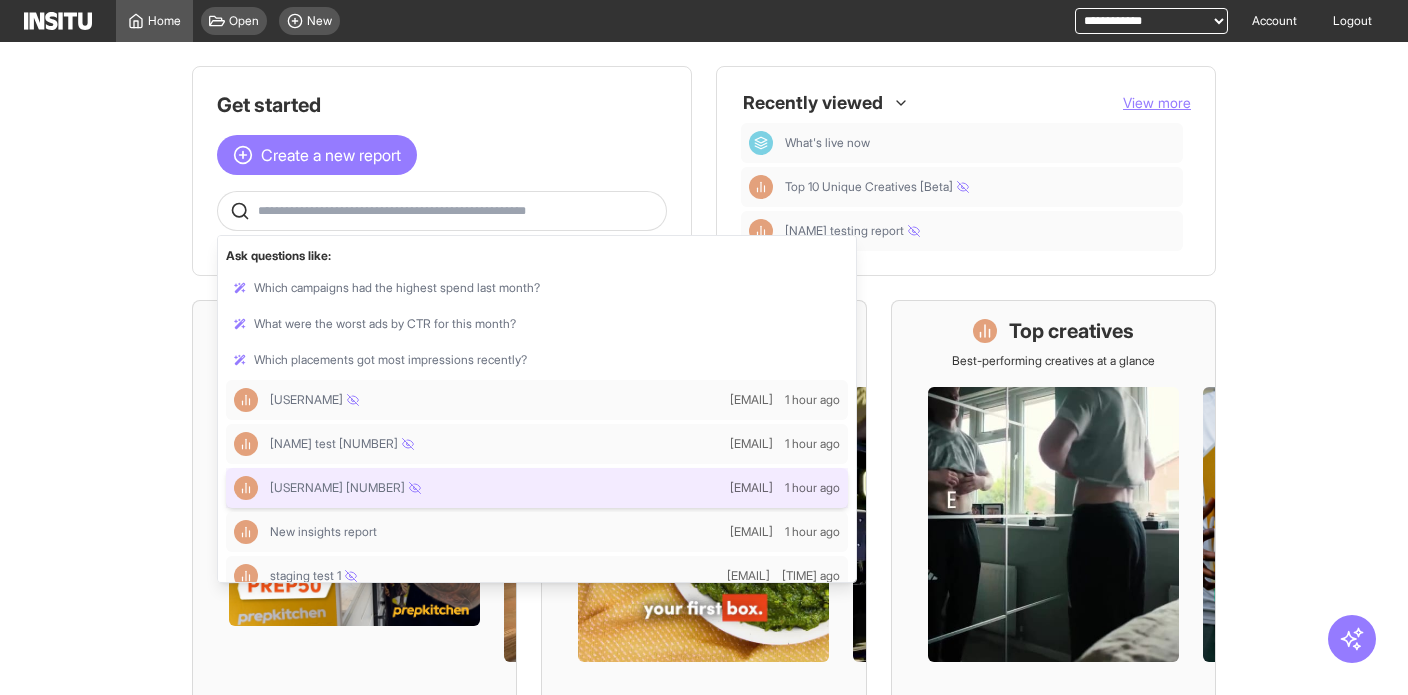 scroll, scrollTop: 22, scrollLeft: 0, axis: vertical 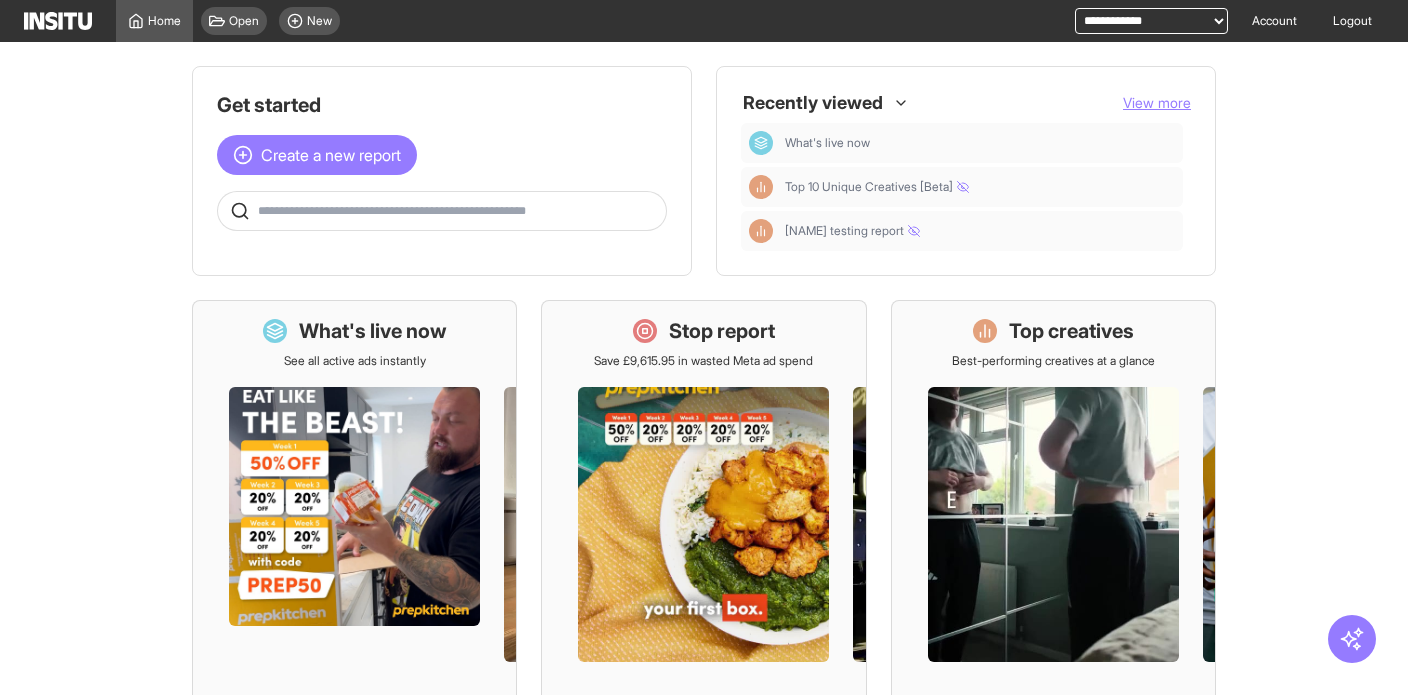 click on "Get started Create a new report Recently viewed View more What's live now Top 10 Unique Creatives [Beta] [NAME] testing report What's live now See all active ads instantly Stop report Save £9,615.95 in wasted Meta ad spend Top creatives Best-performing creatives at a glance Top thumbstoppers Attention-grabbing video ads Static deep dive Insights on static image ads Creative fatigue Spot worn-out ads, boost engagement Coming soon" at bounding box center [704, 368] 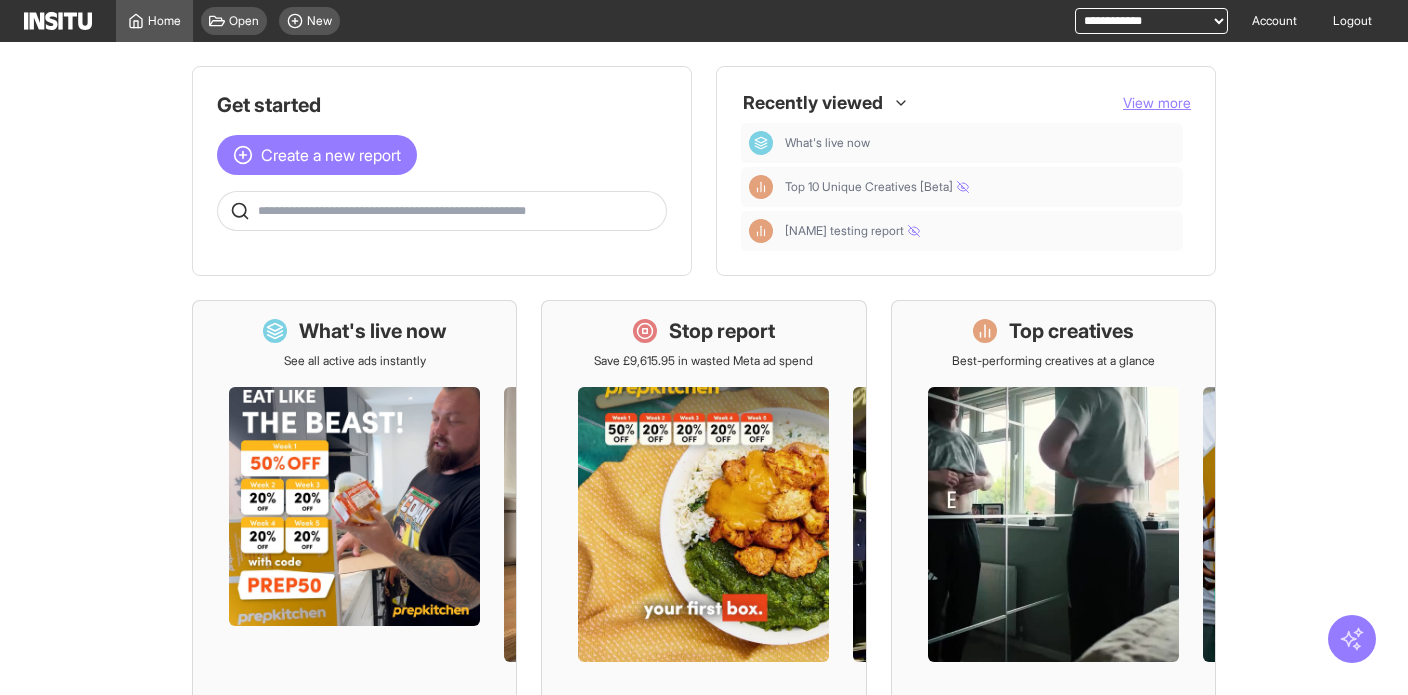 click 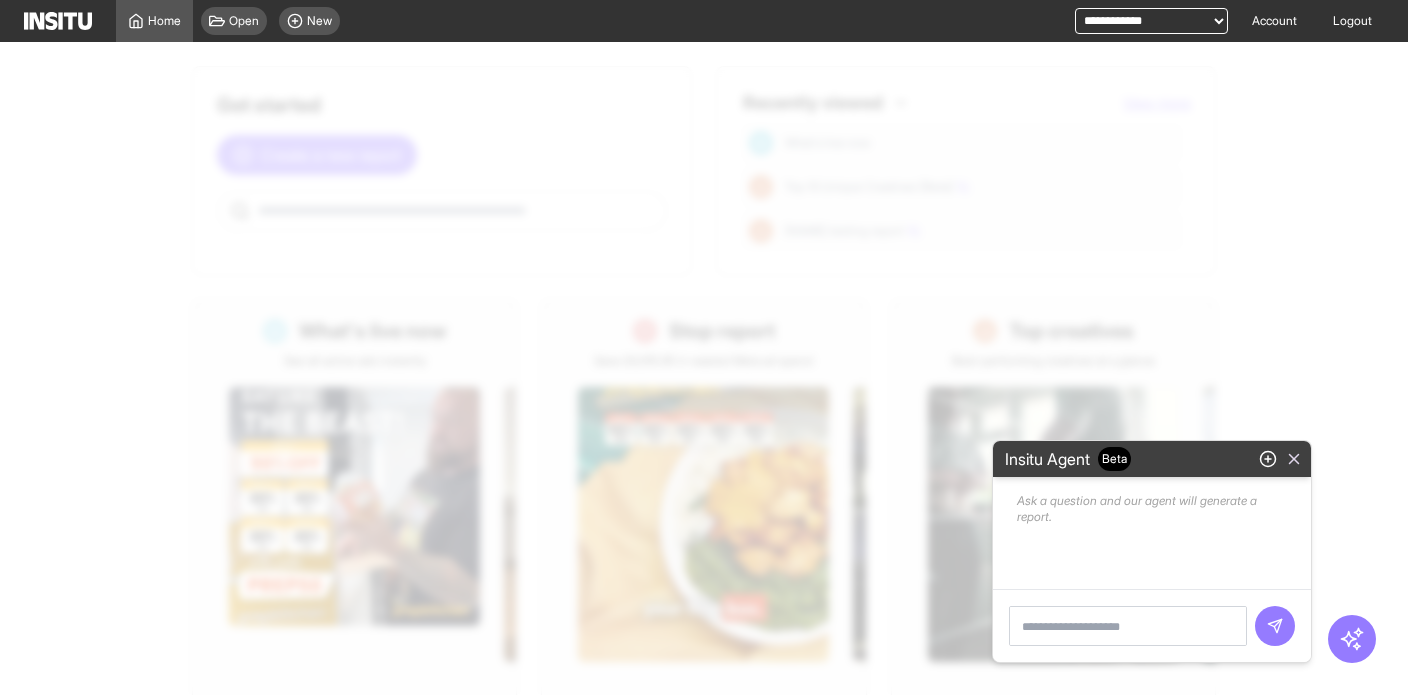 click 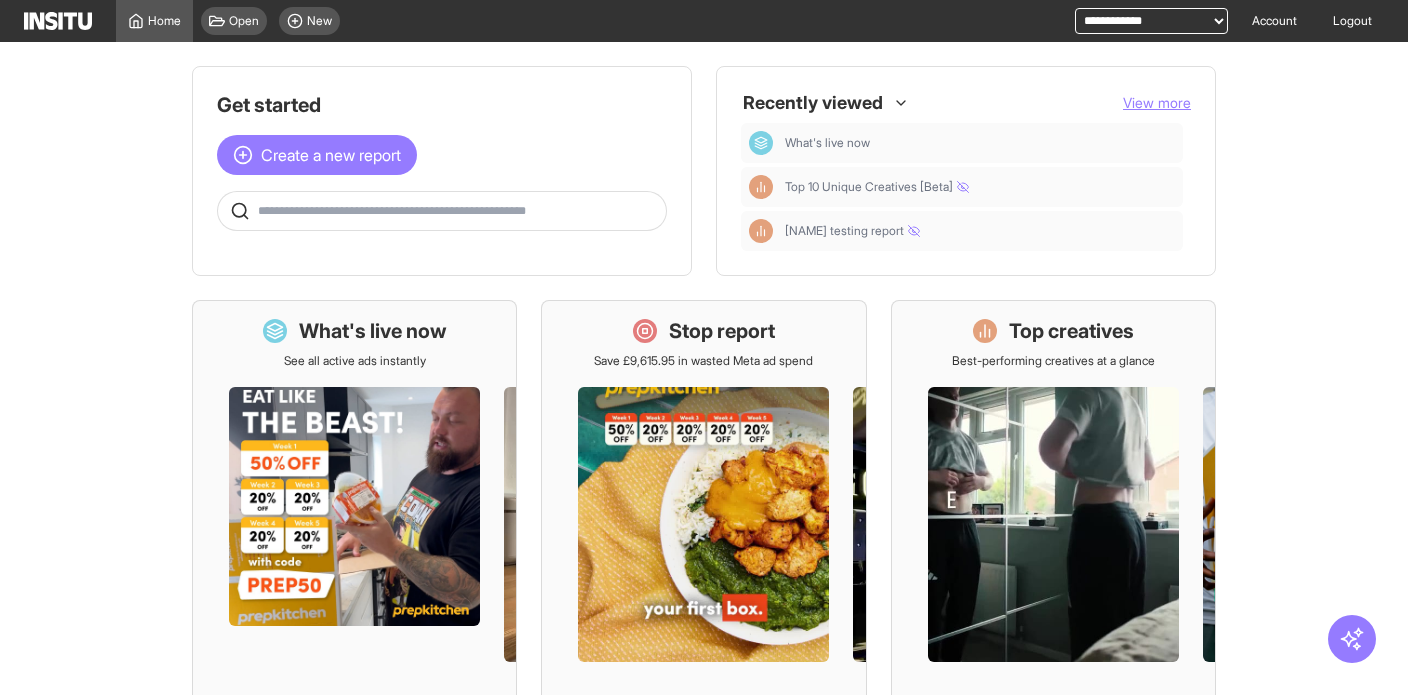 click at bounding box center [58, 21] 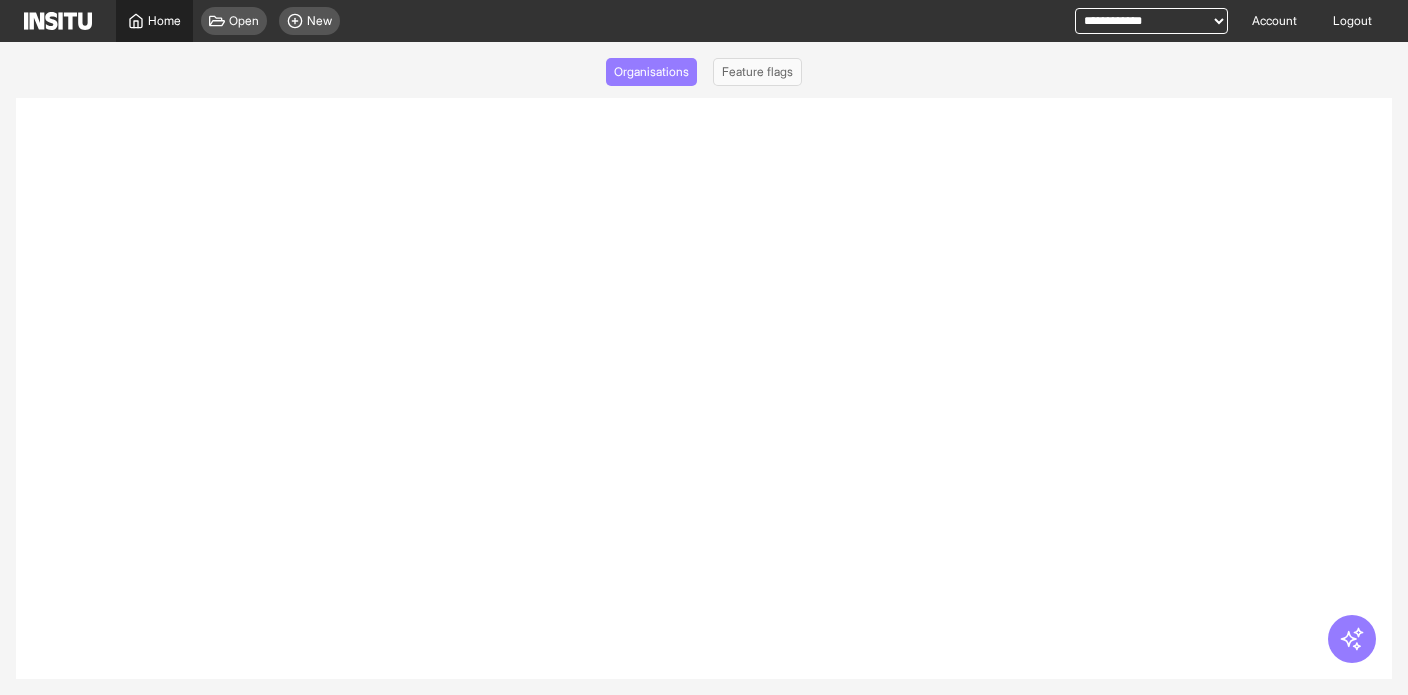 select on "*****" 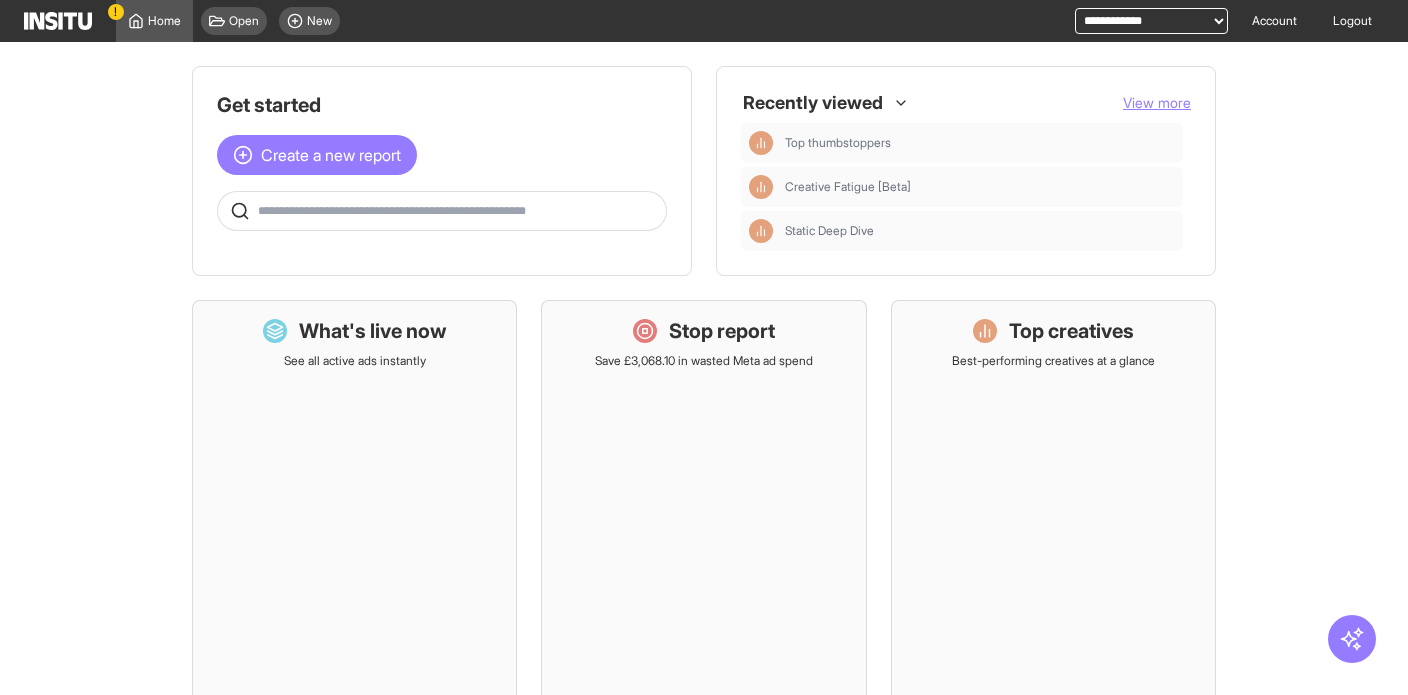 scroll, scrollTop: 0, scrollLeft: 0, axis: both 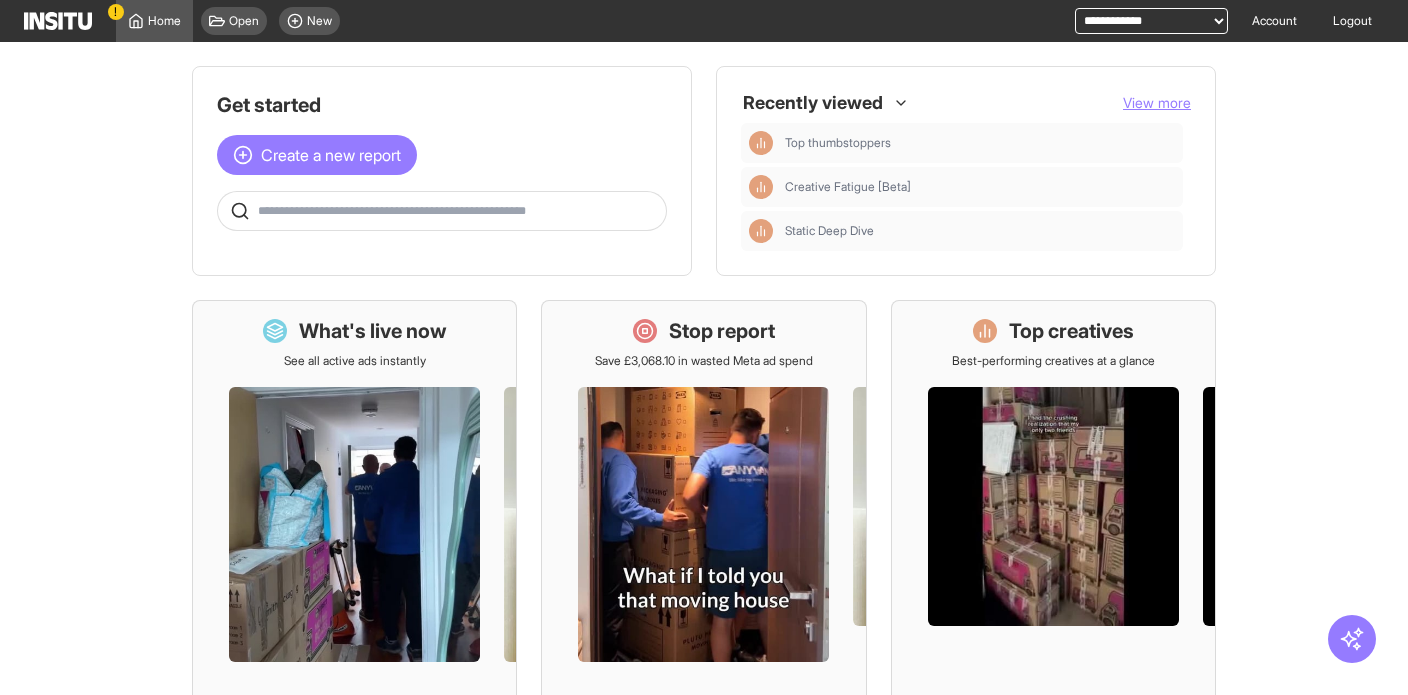 click at bounding box center (458, 211) 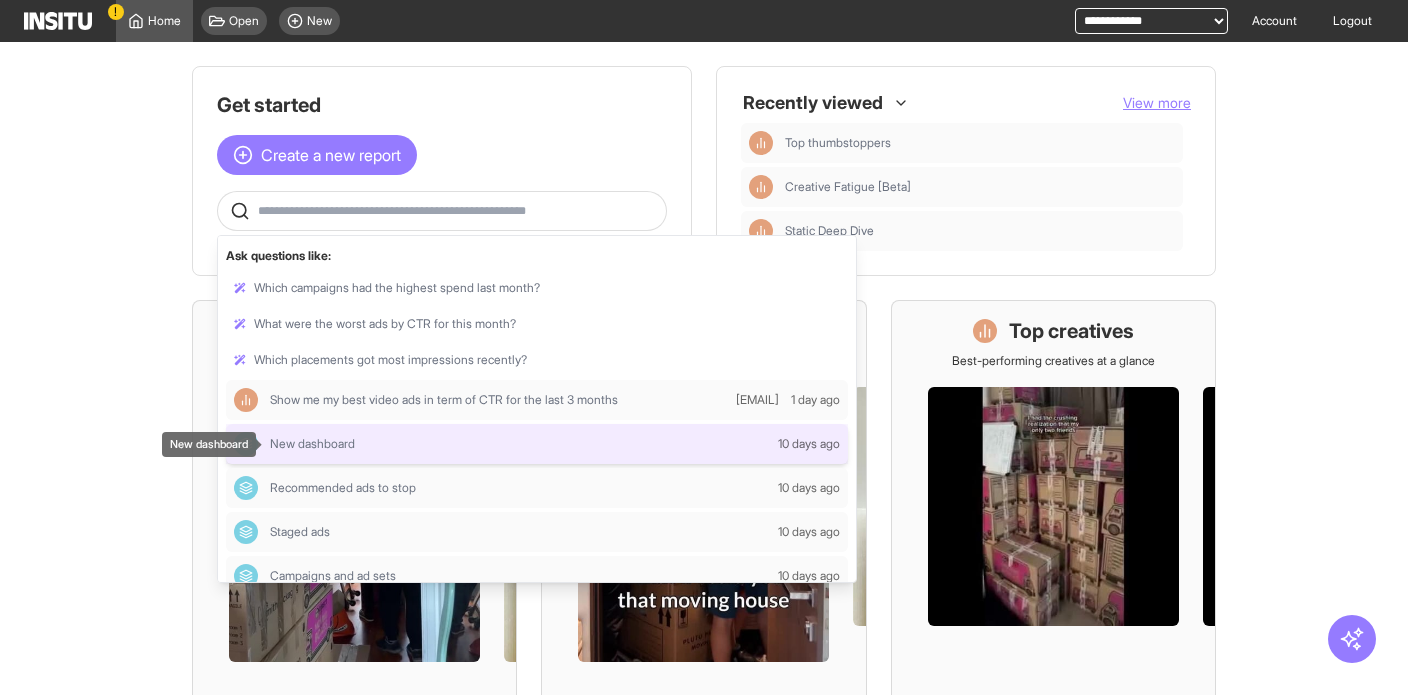scroll, scrollTop: 0, scrollLeft: 0, axis: both 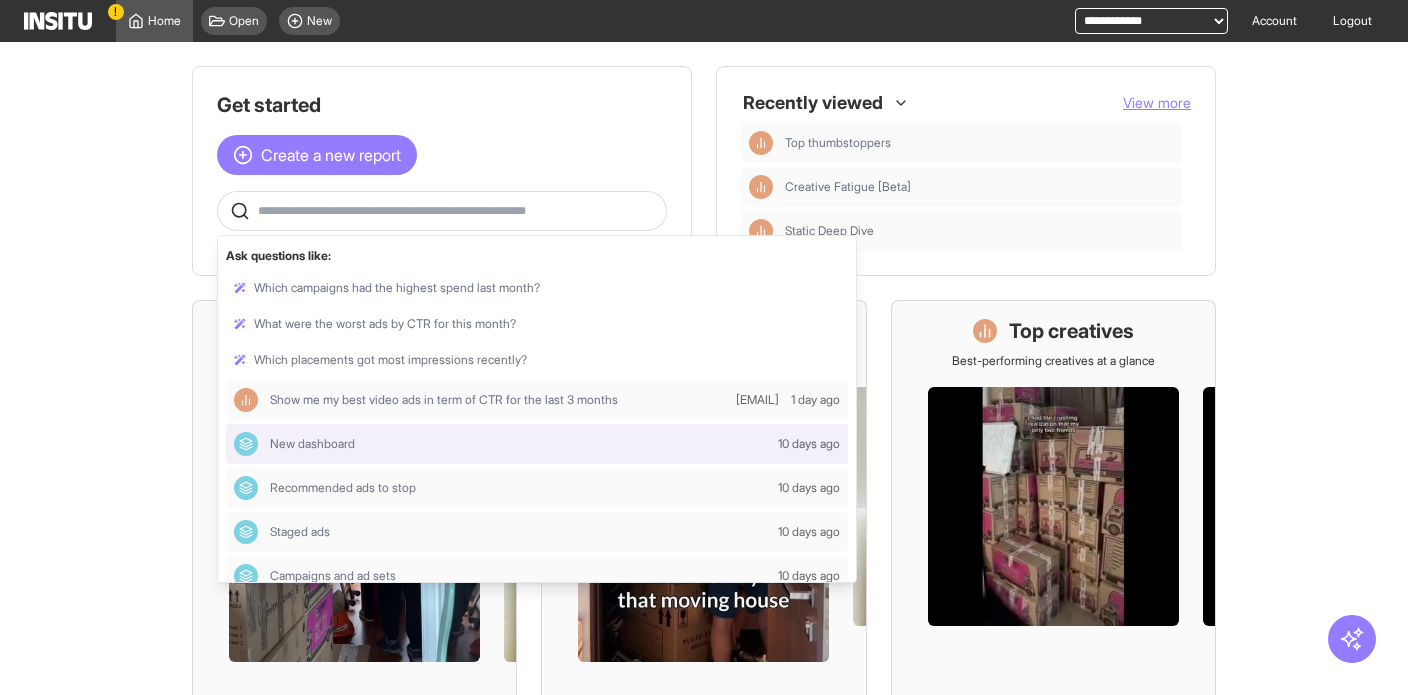 click at bounding box center (458, 211) 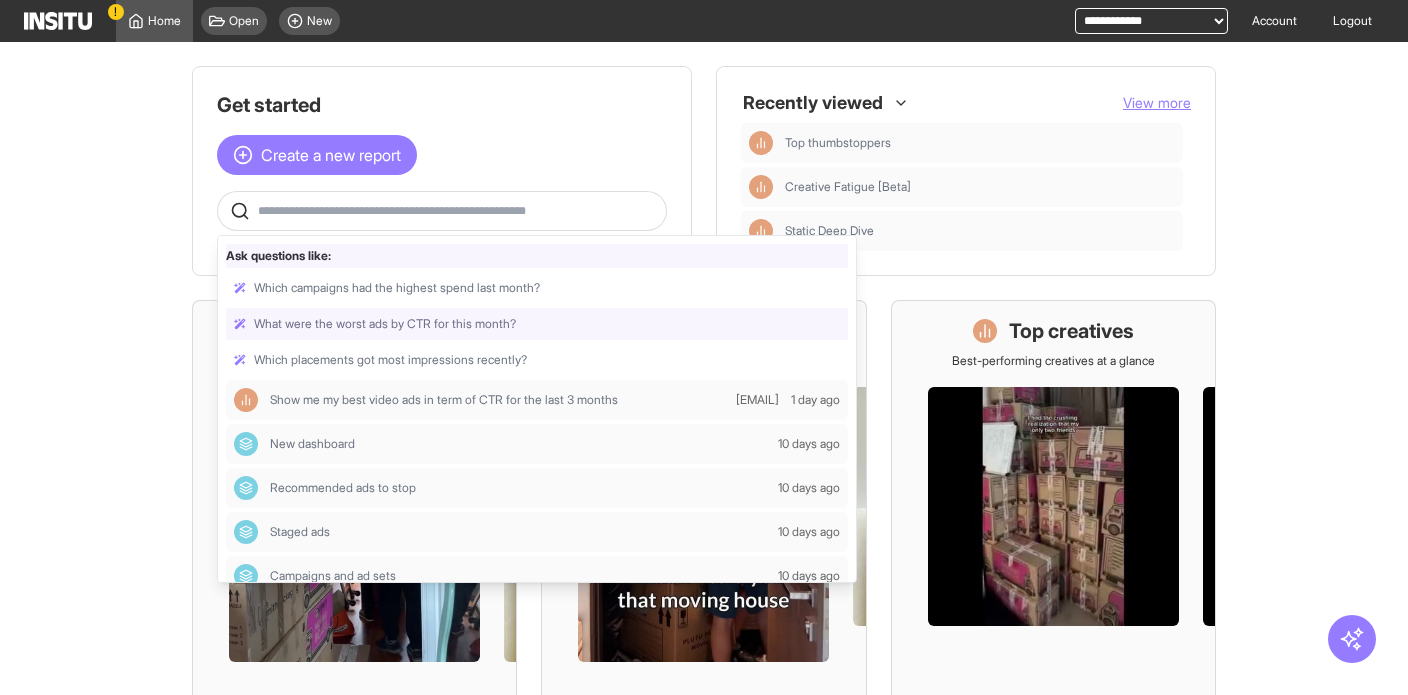 drag, startPoint x: 419, startPoint y: 209, endPoint x: 418, endPoint y: 249, distance: 40.012497 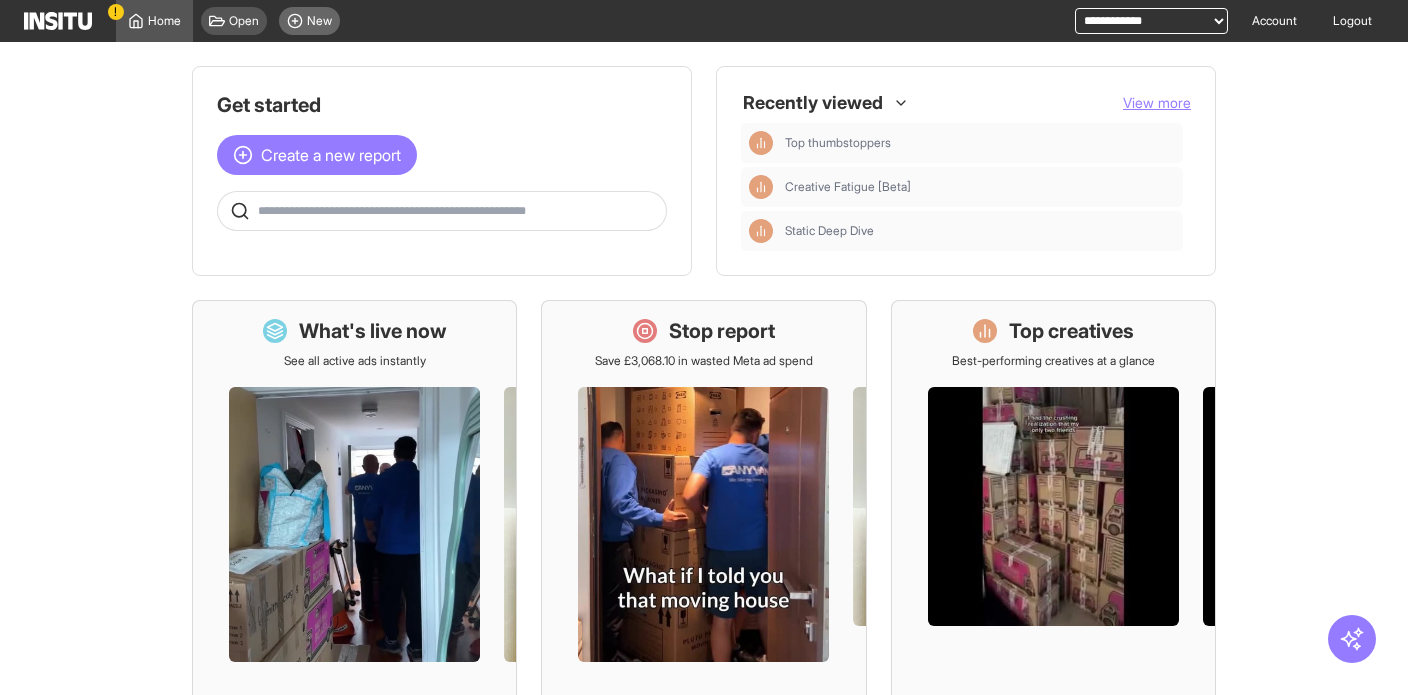 click on "New" at bounding box center (309, 21) 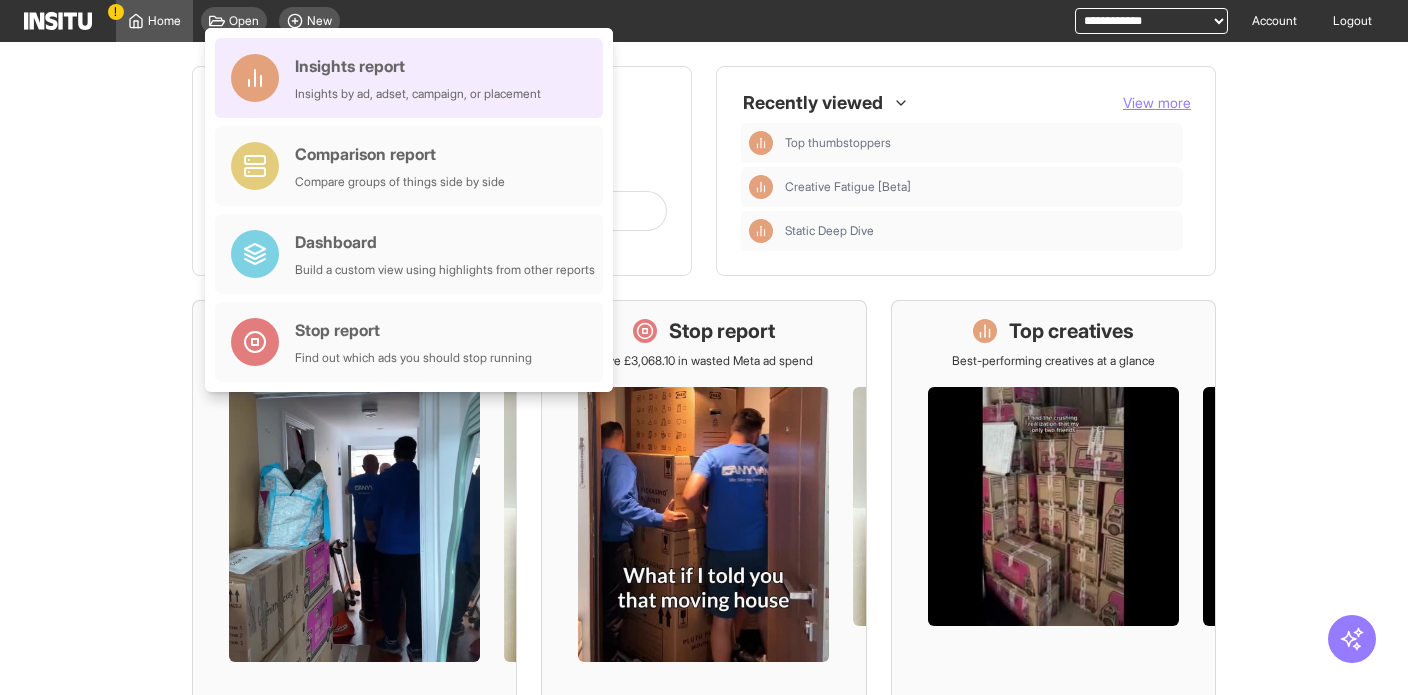click on "Insights by ad, adset, campaign, or placement" at bounding box center [418, 94] 